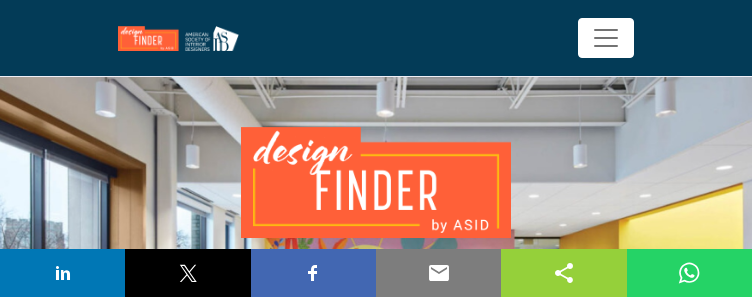 scroll, scrollTop: 0, scrollLeft: 0, axis: both 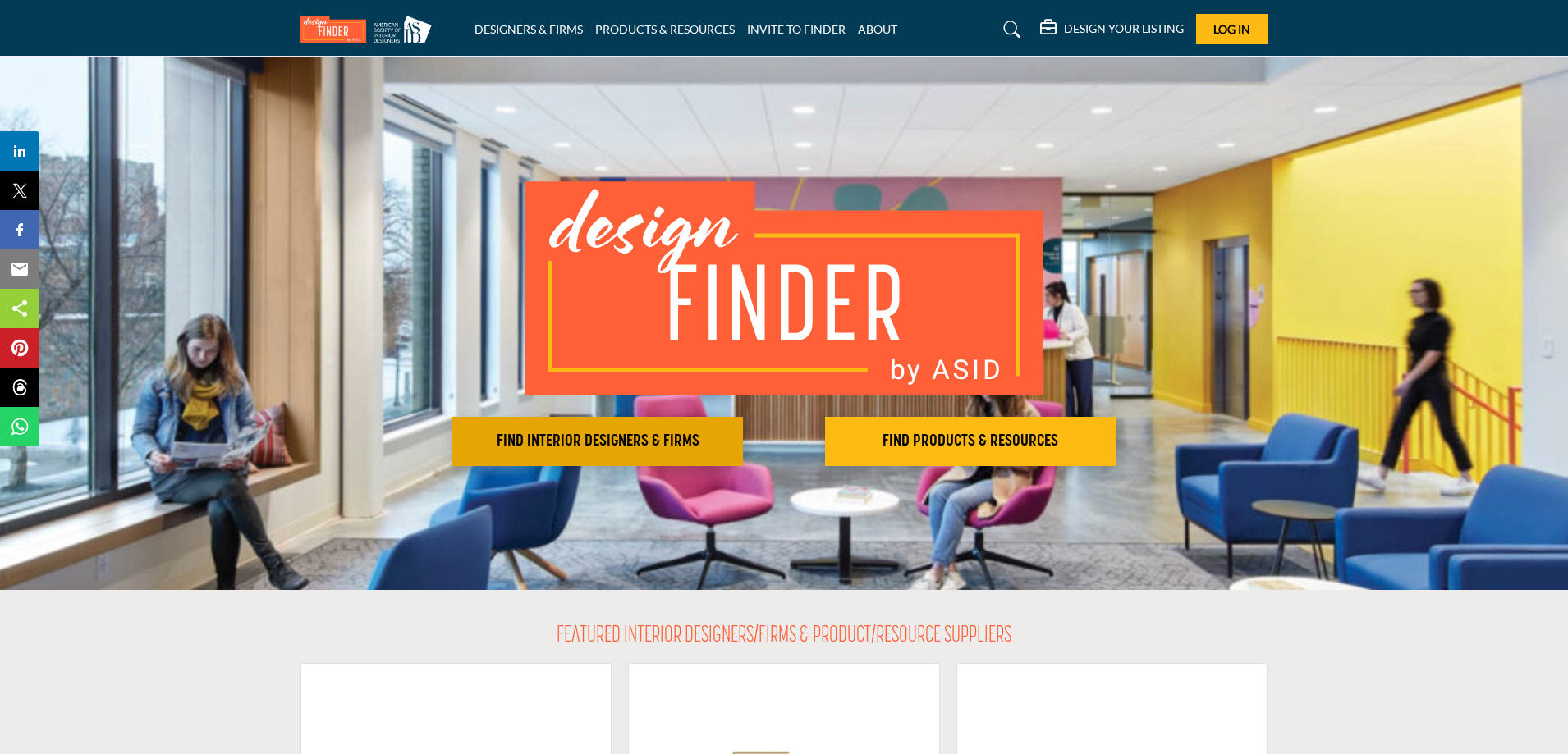 click on "FIND INTERIOR DESIGNERS & FIRMS" at bounding box center (598, 441) 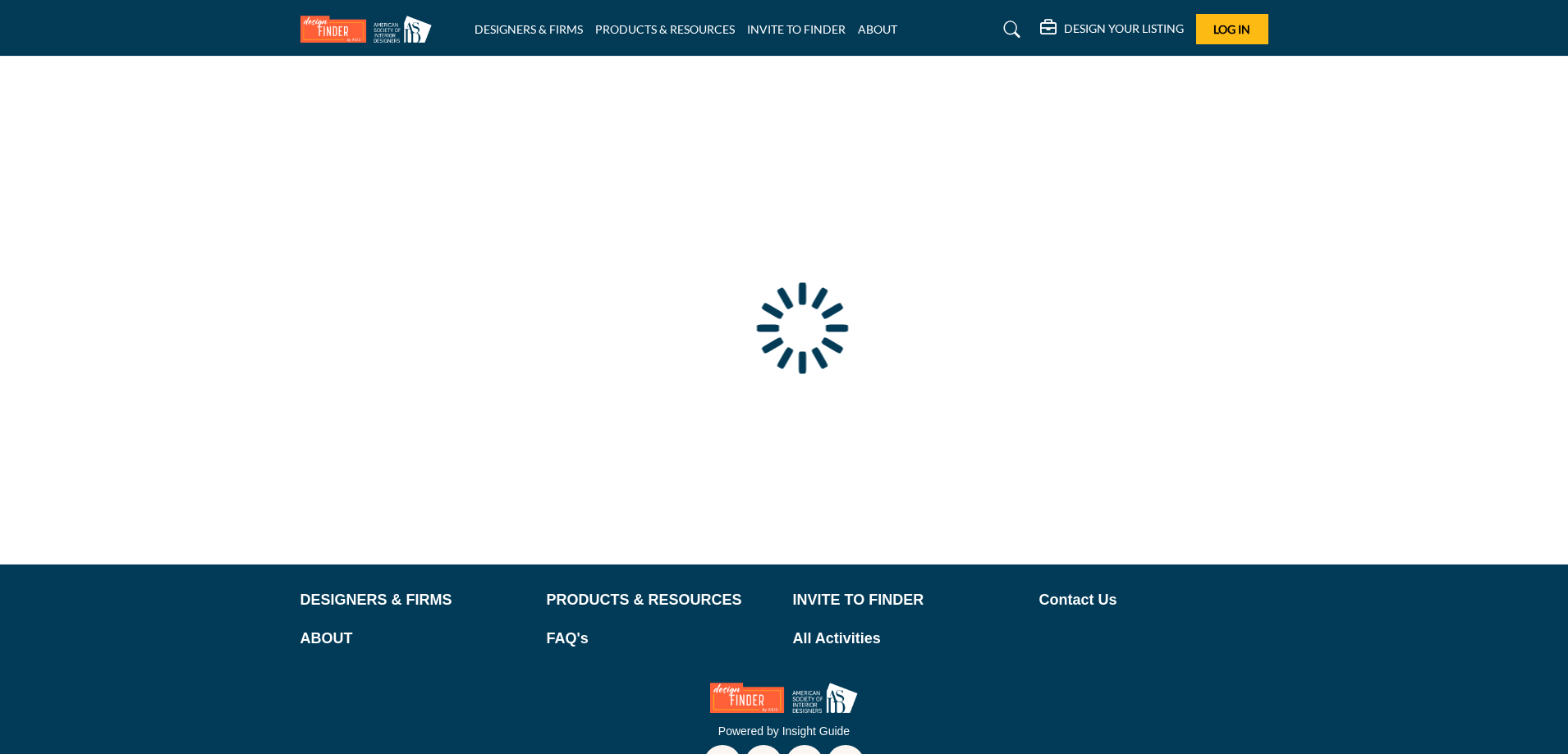 scroll, scrollTop: 0, scrollLeft: 0, axis: both 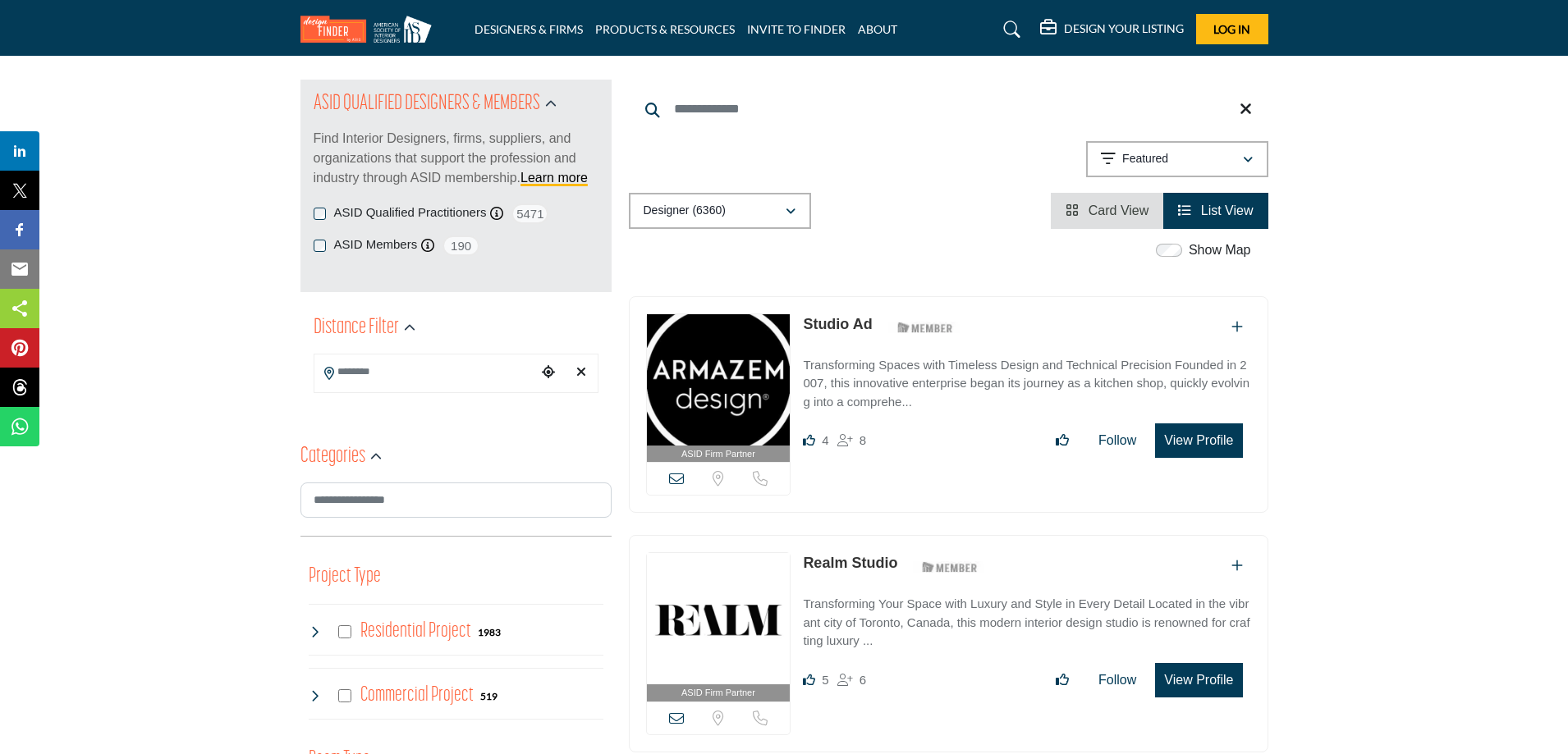drag, startPoint x: 1201, startPoint y: 446, endPoint x: 729, endPoint y: 509, distance: 476.18589 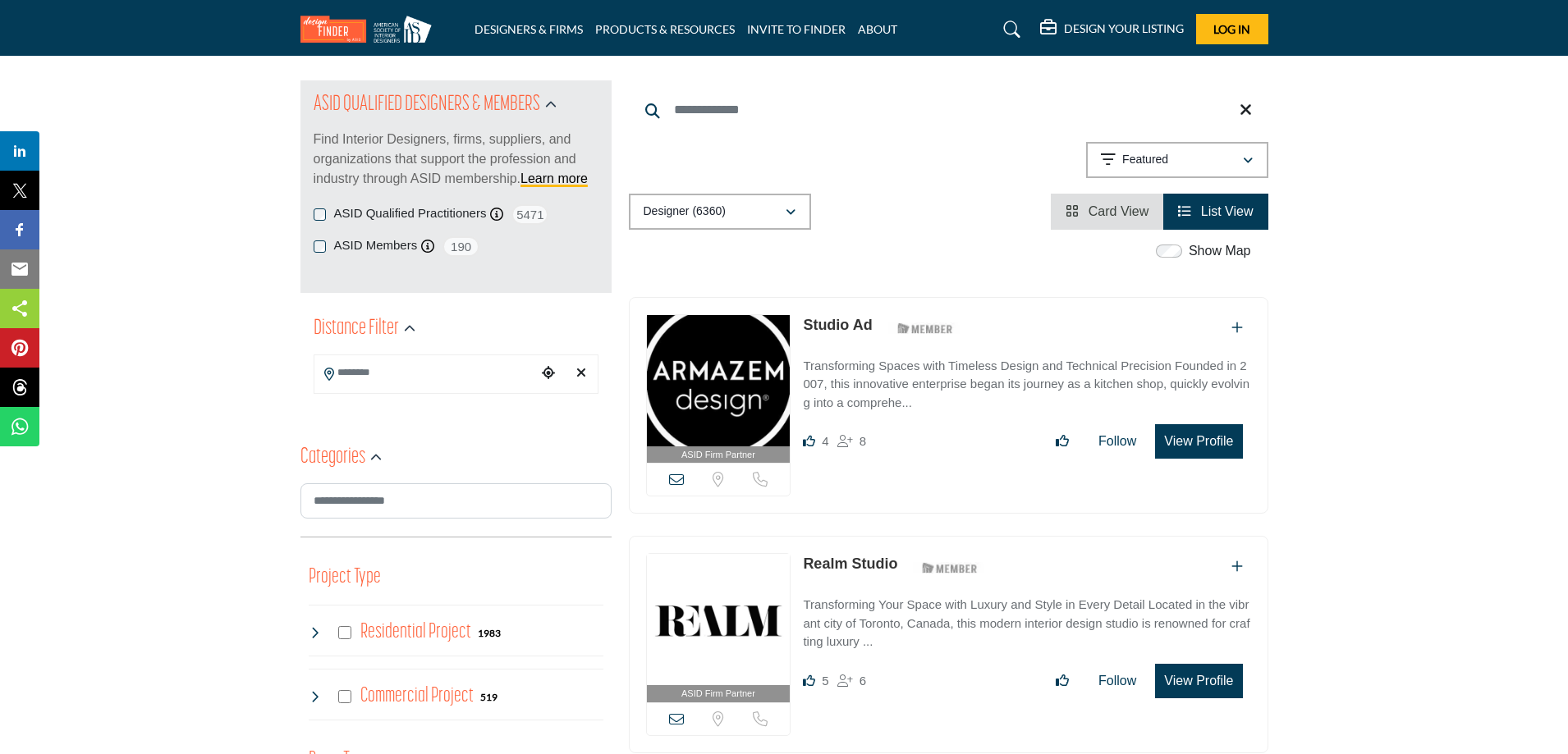 scroll, scrollTop: 163, scrollLeft: 0, axis: vertical 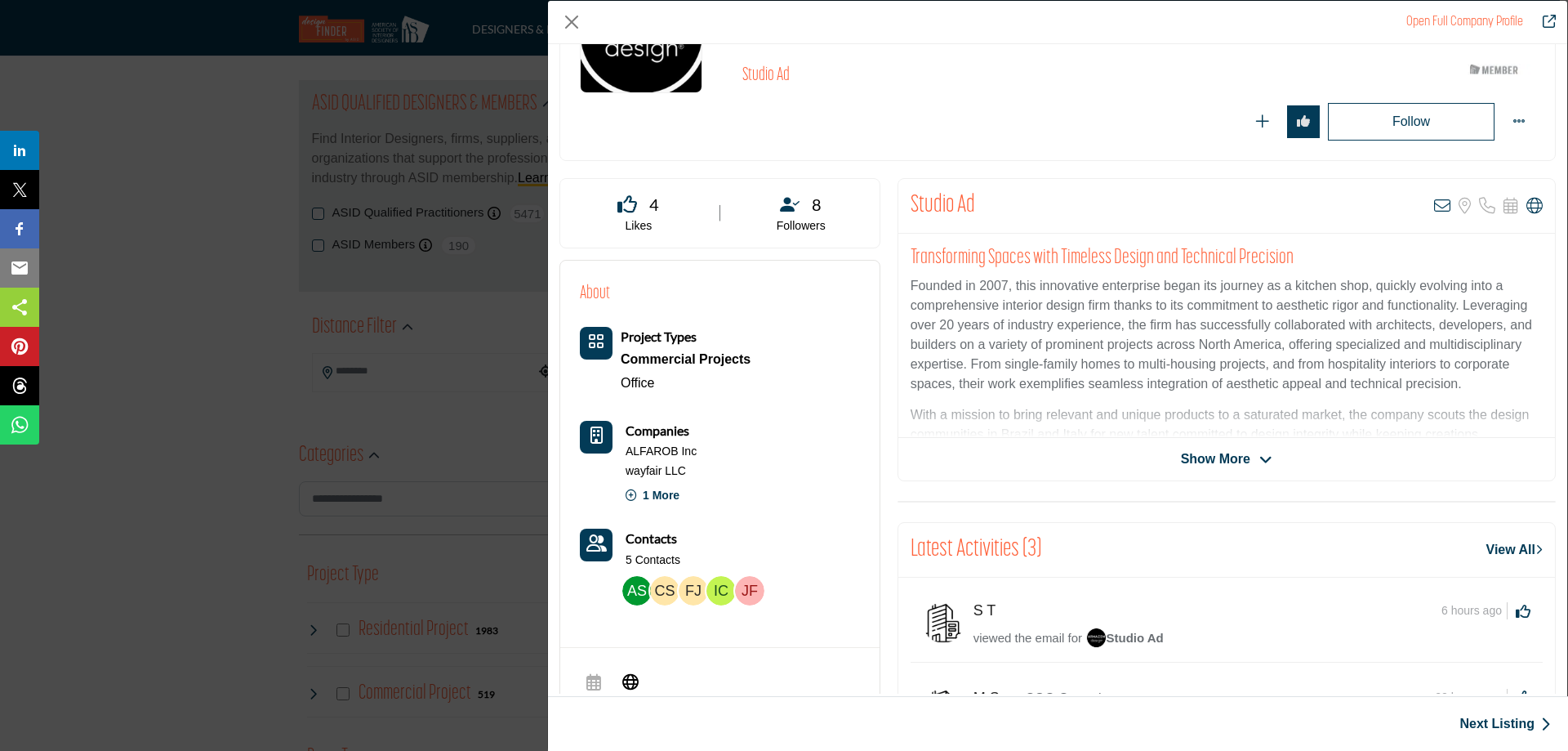 click on "Show More" at bounding box center [1215, 459] 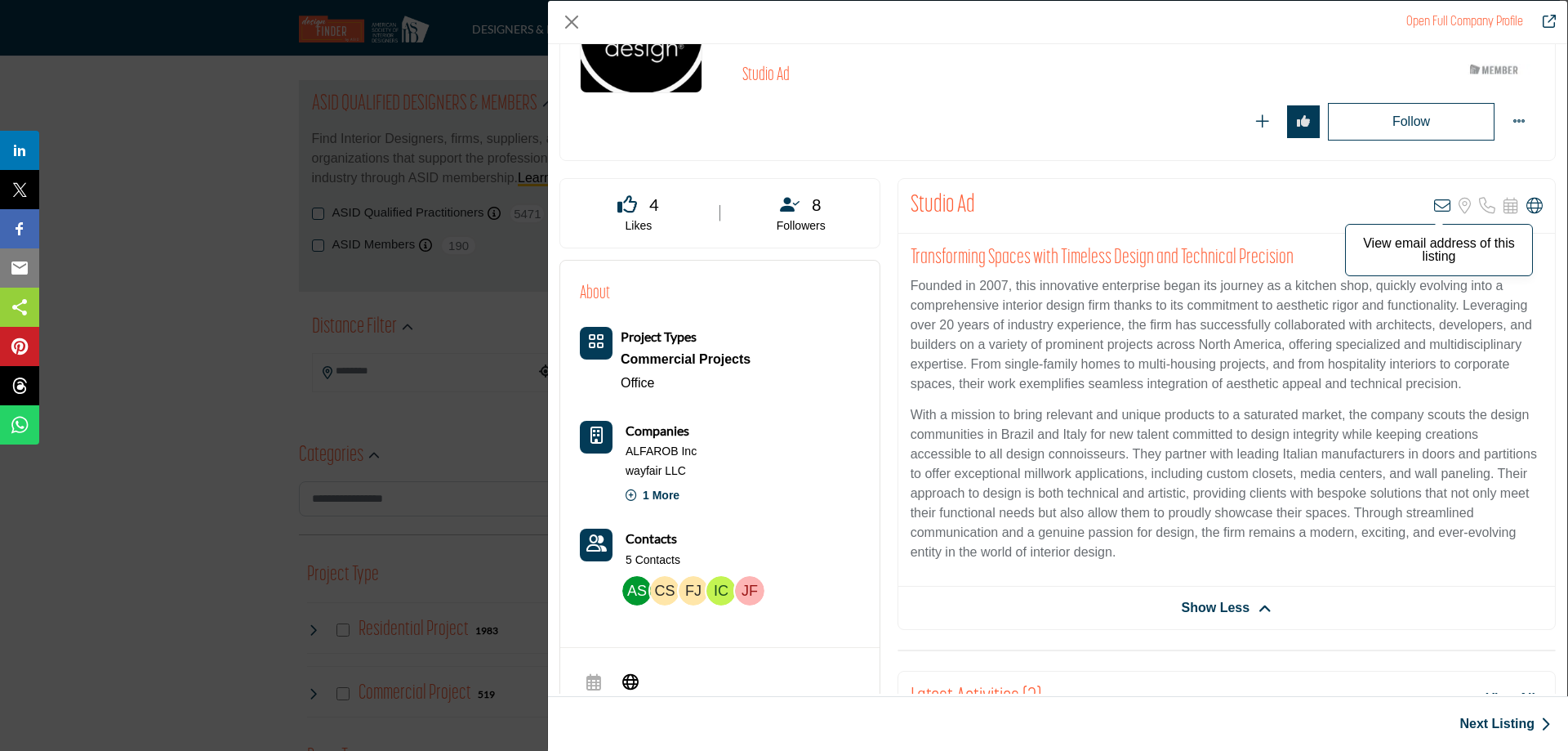 click at bounding box center [1442, 206] 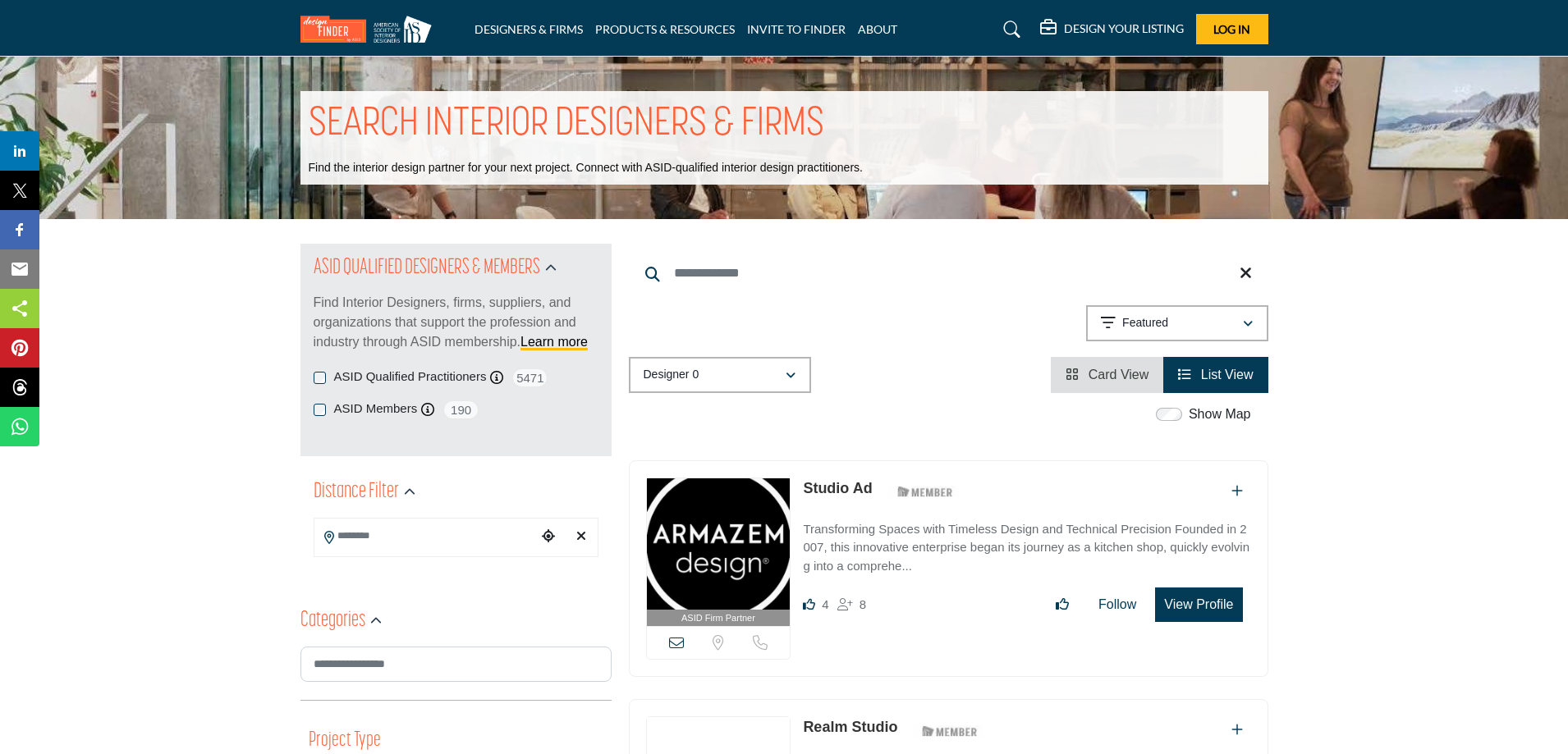 scroll, scrollTop: 0, scrollLeft: 0, axis: both 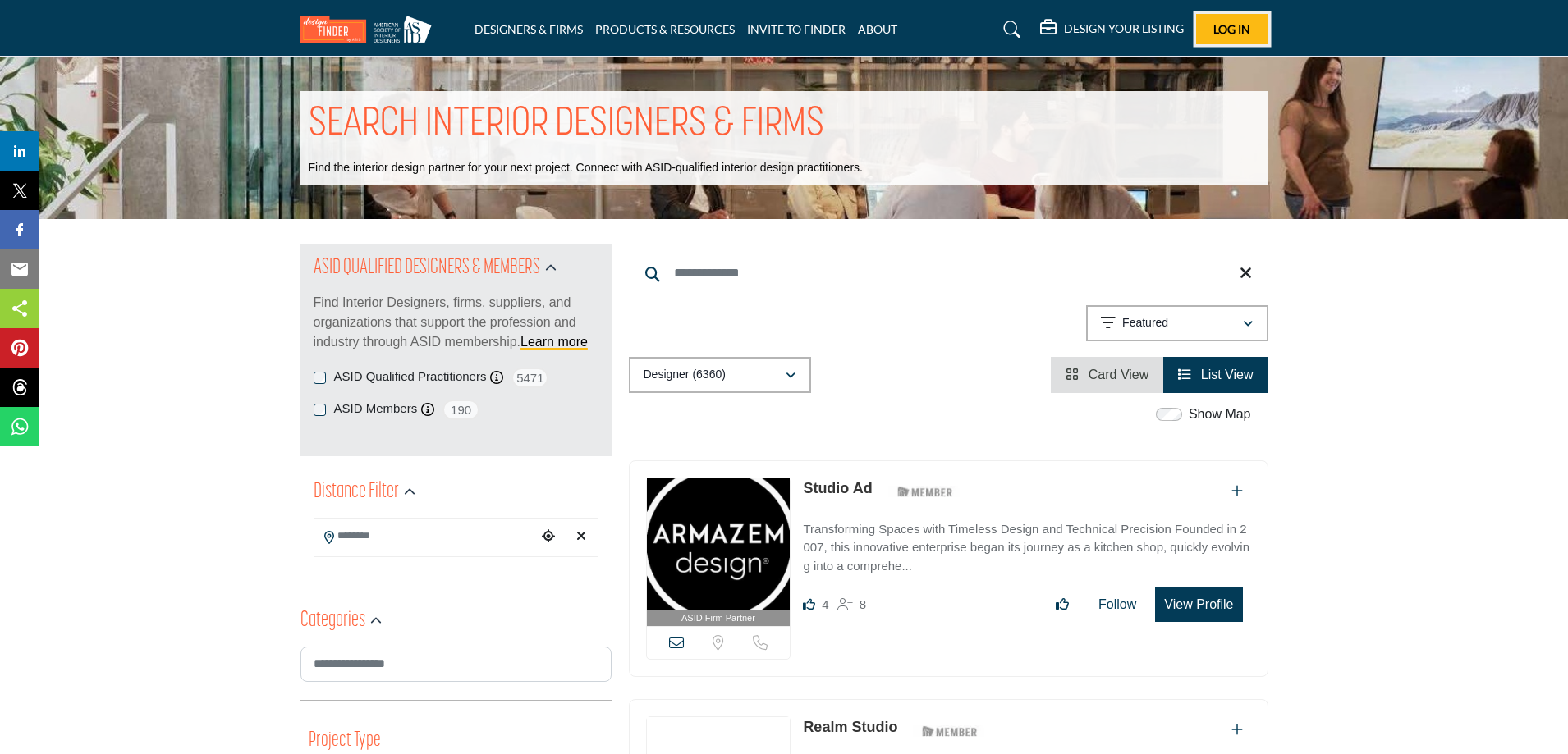 click on "Log In" at bounding box center (1231, 29) 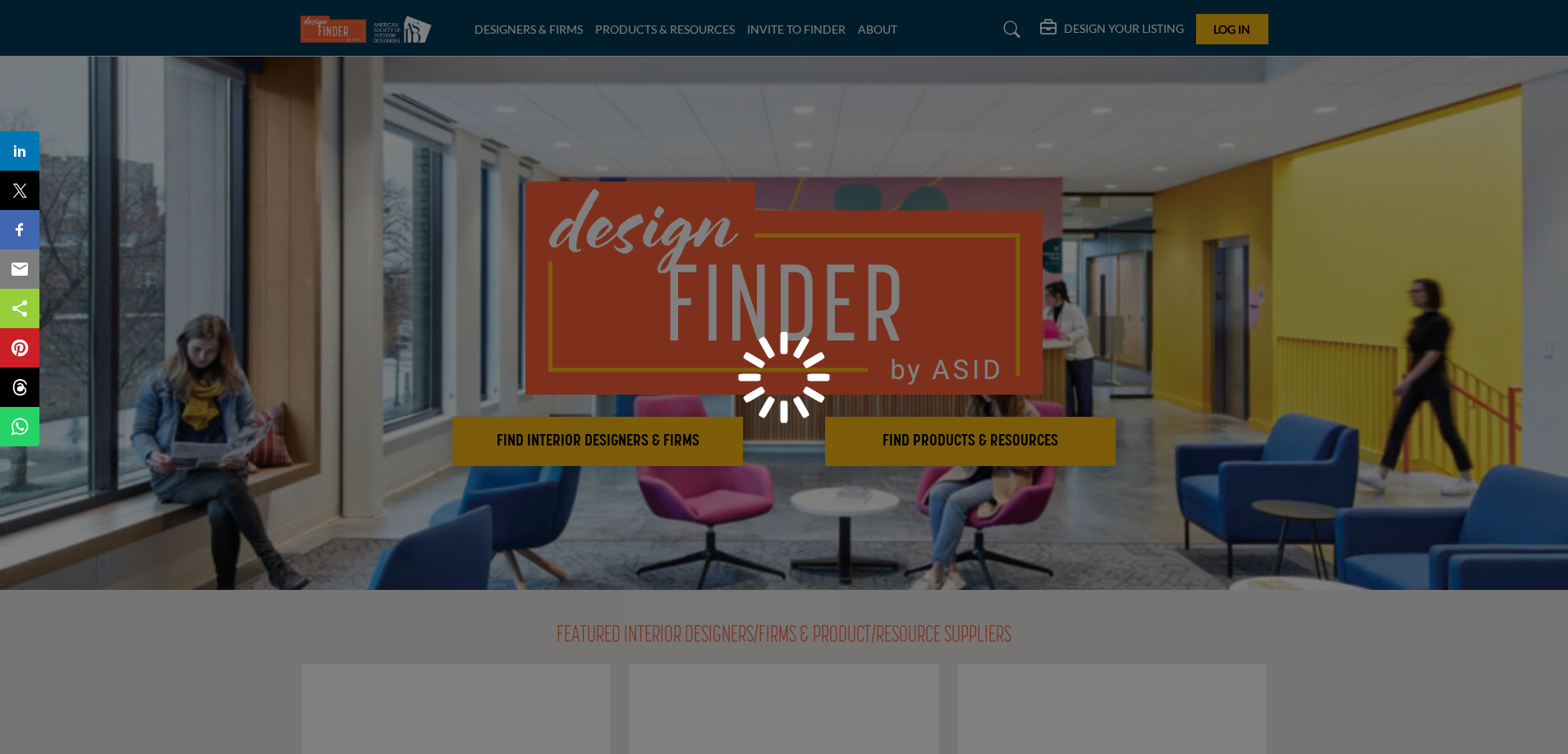 scroll, scrollTop: 0, scrollLeft: 0, axis: both 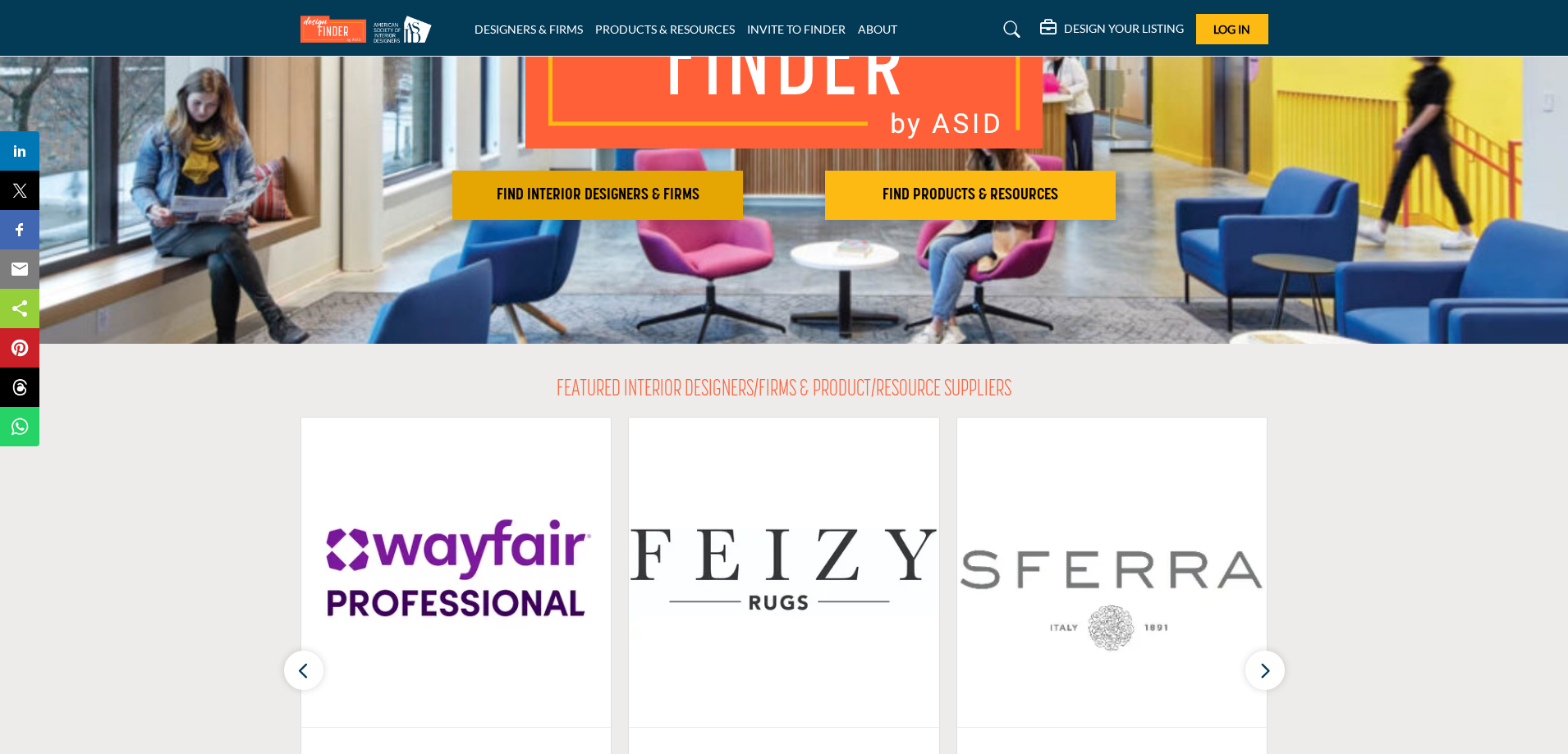click on "FIND INTERIOR DESIGNERS & FIRMS" at bounding box center [598, 195] 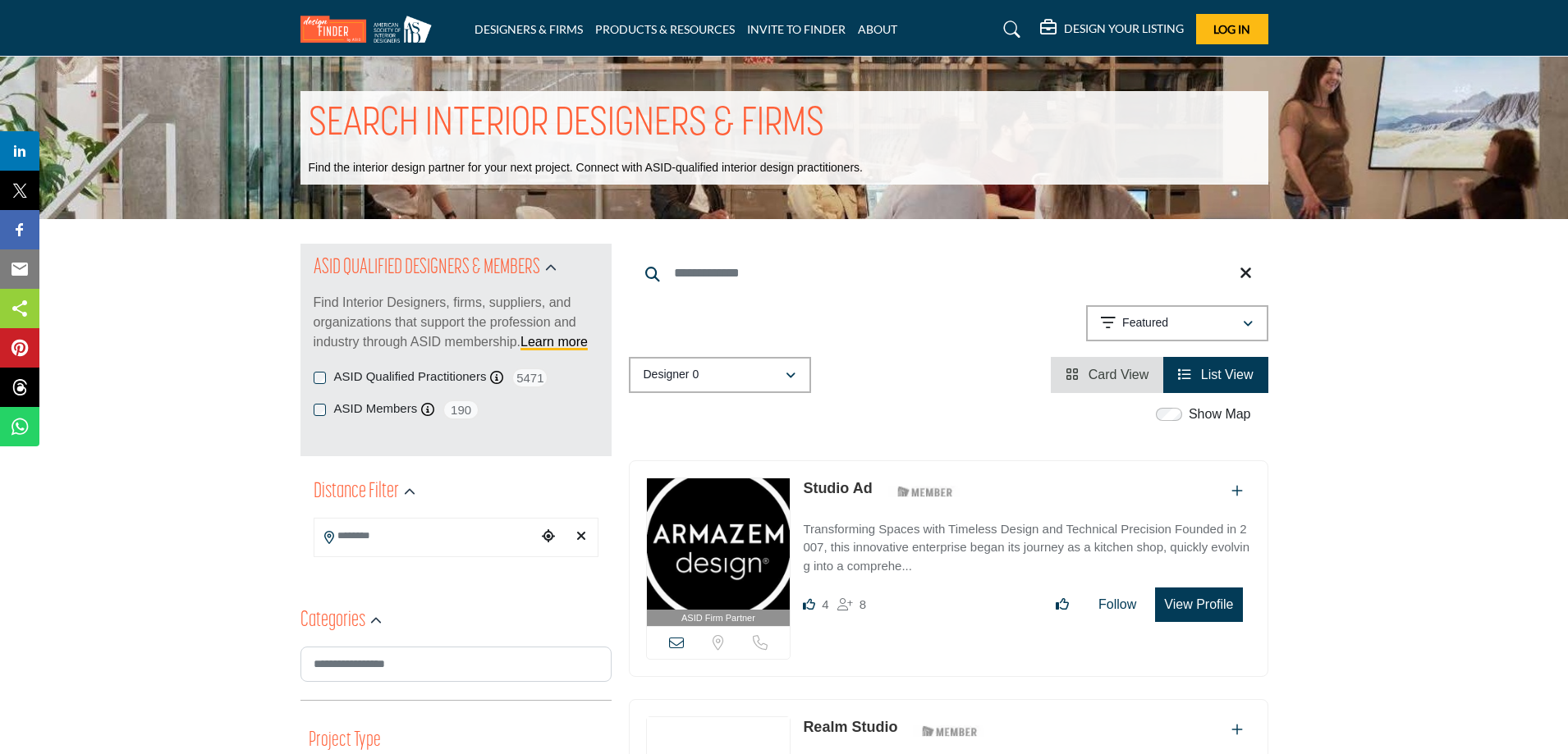 scroll, scrollTop: 0, scrollLeft: 0, axis: both 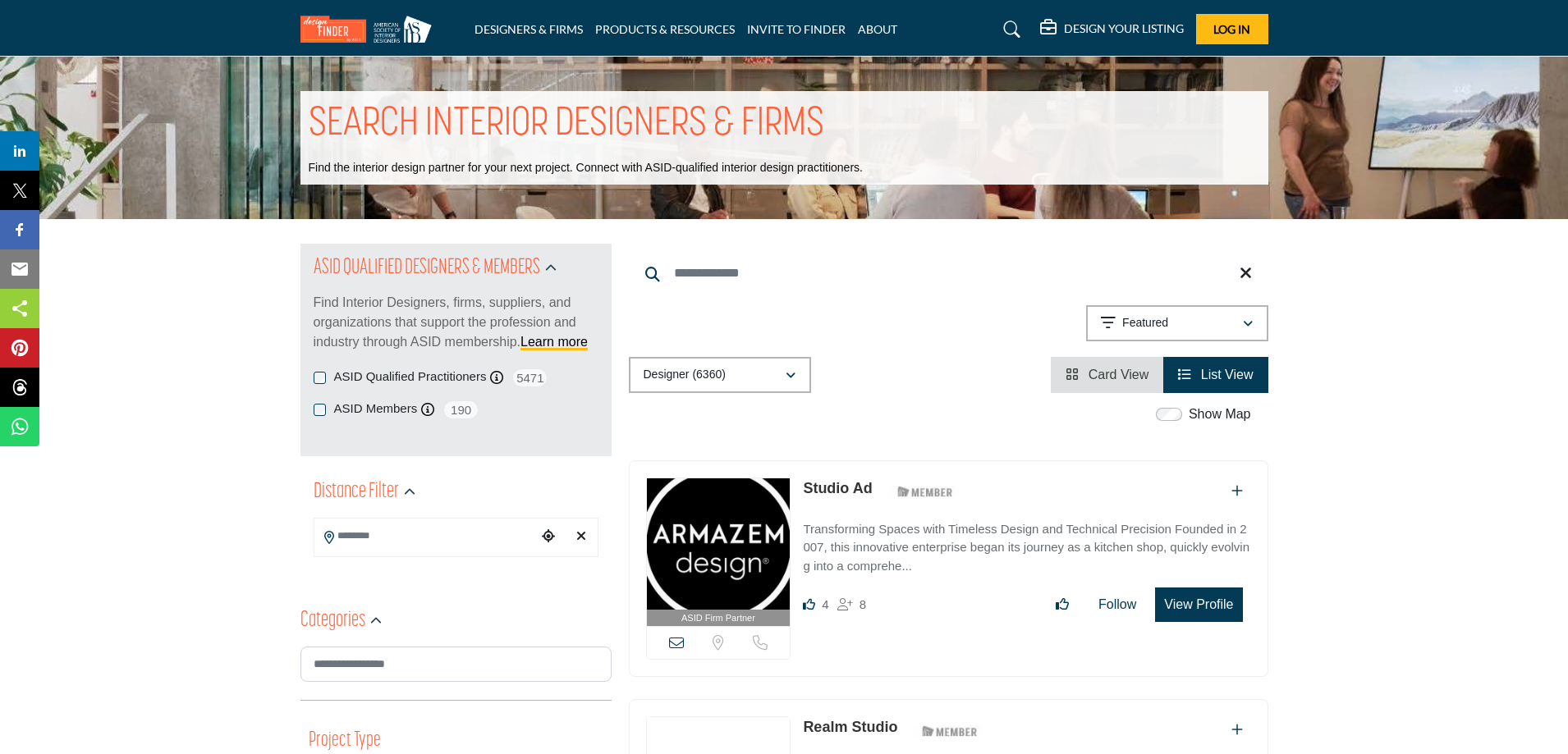 click at bounding box center (676, 642) 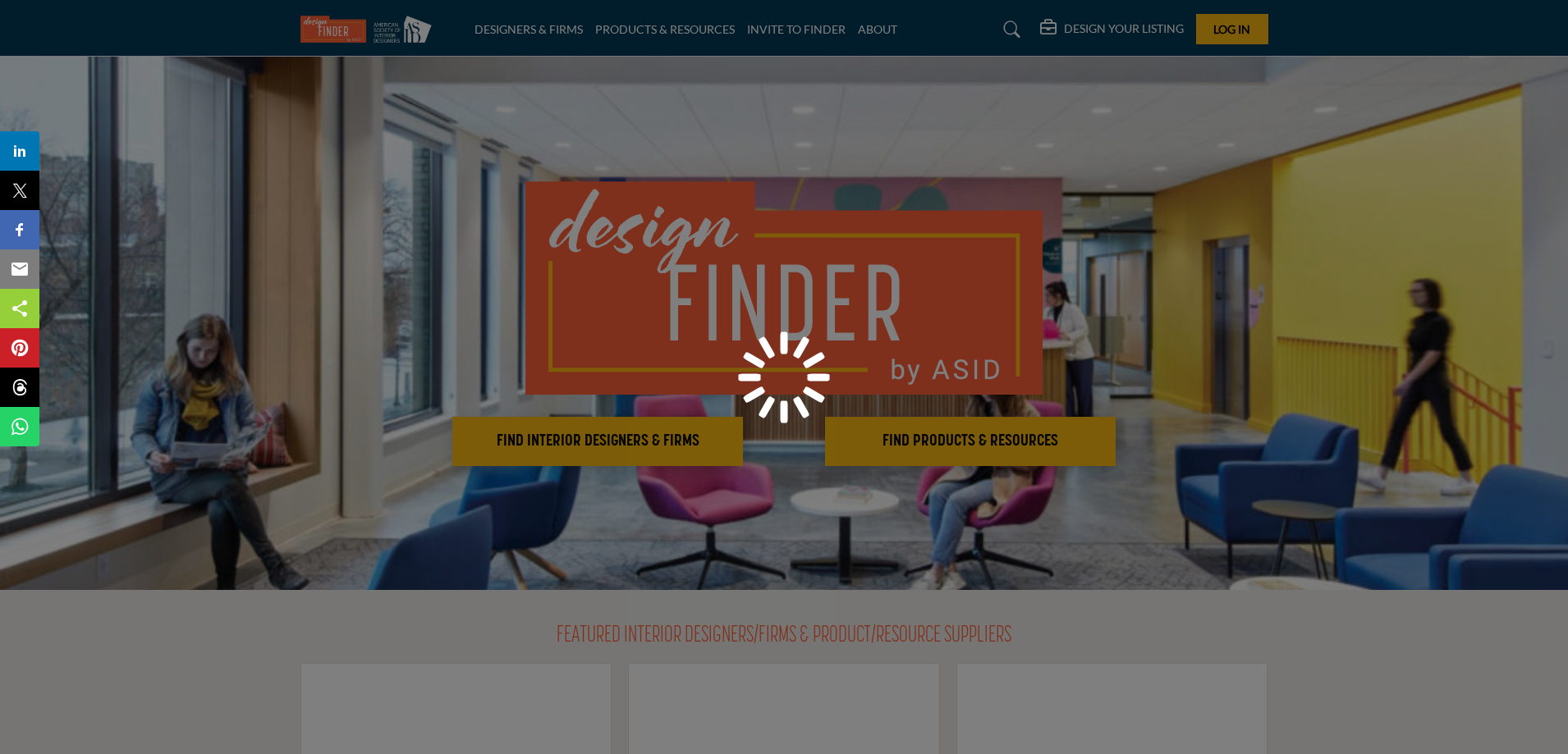 scroll, scrollTop: 0, scrollLeft: 0, axis: both 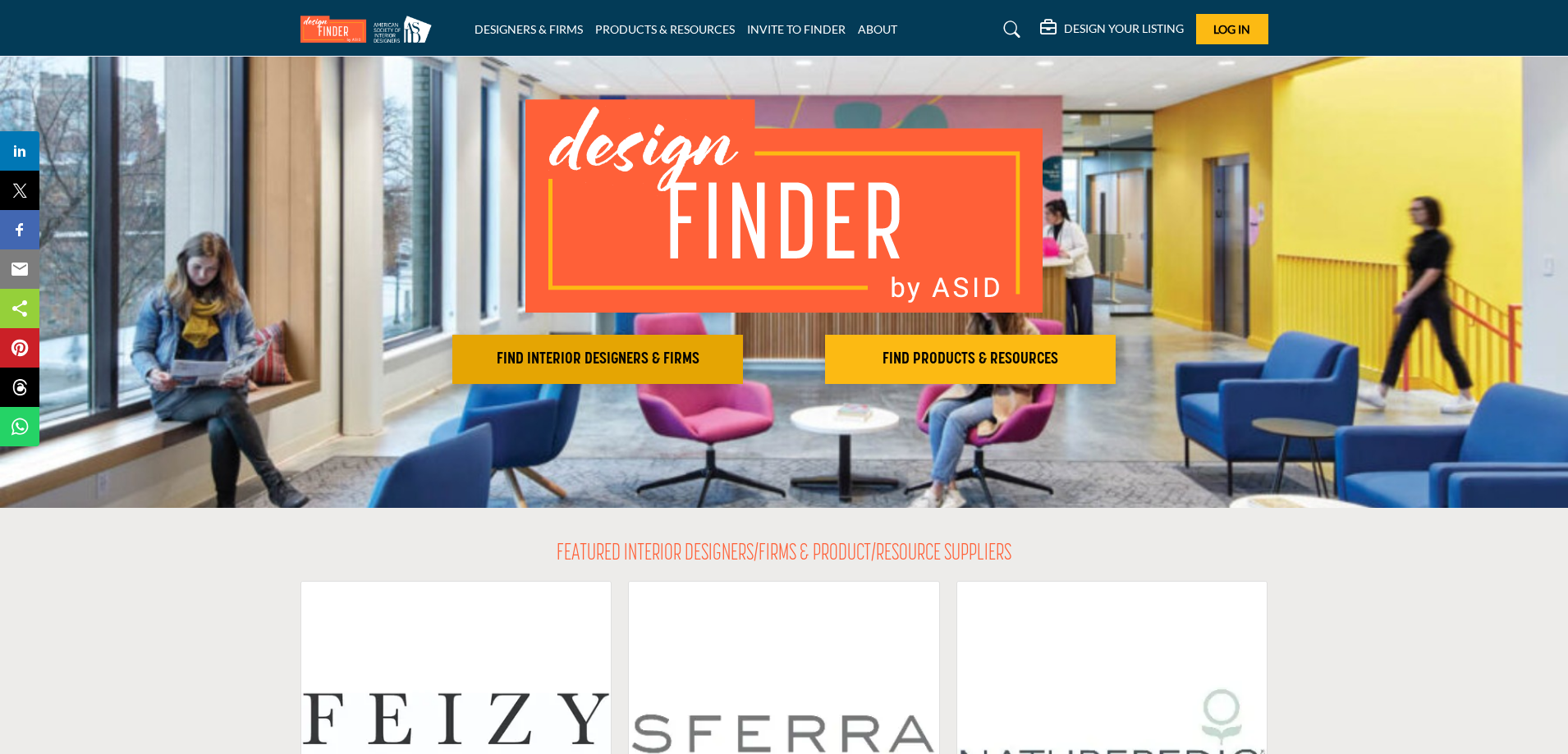click on "FIND INTERIOR DESIGNERS & FIRMS" at bounding box center (598, 359) 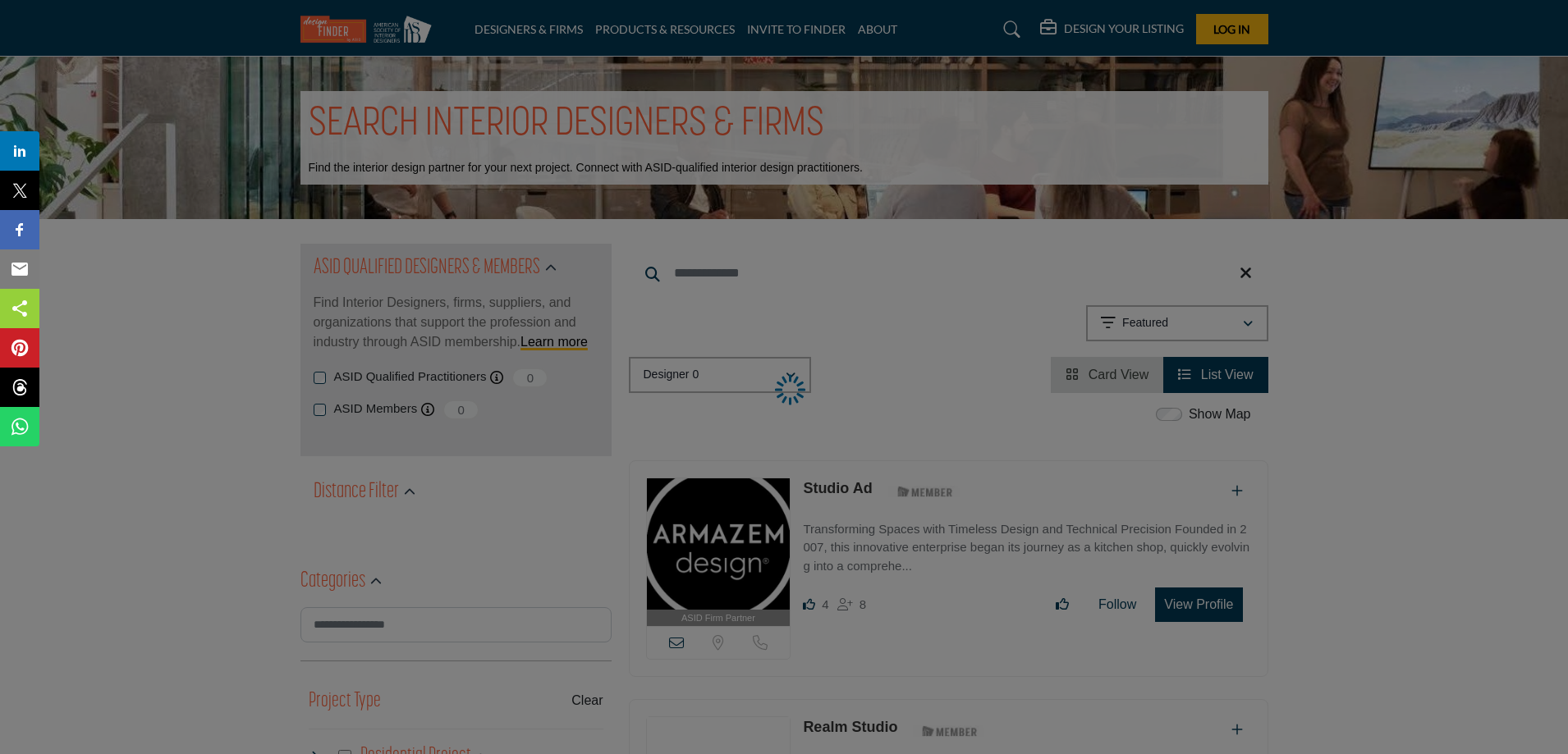 scroll, scrollTop: 0, scrollLeft: 0, axis: both 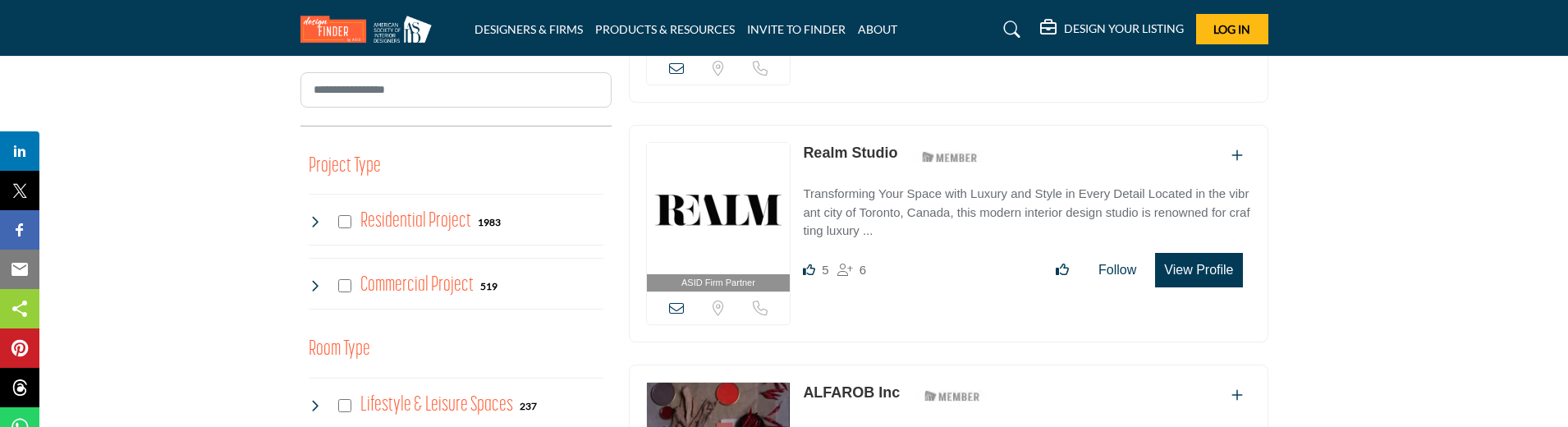 click on "ASID QUALIFIED DESIGNERS & MEMBERS
Find Interior Designers, firms, suppliers, and organizations that support the profession and industry through ASID membership.  Learn more
ASID Qualified Practitioners" at bounding box center [784, 2401] 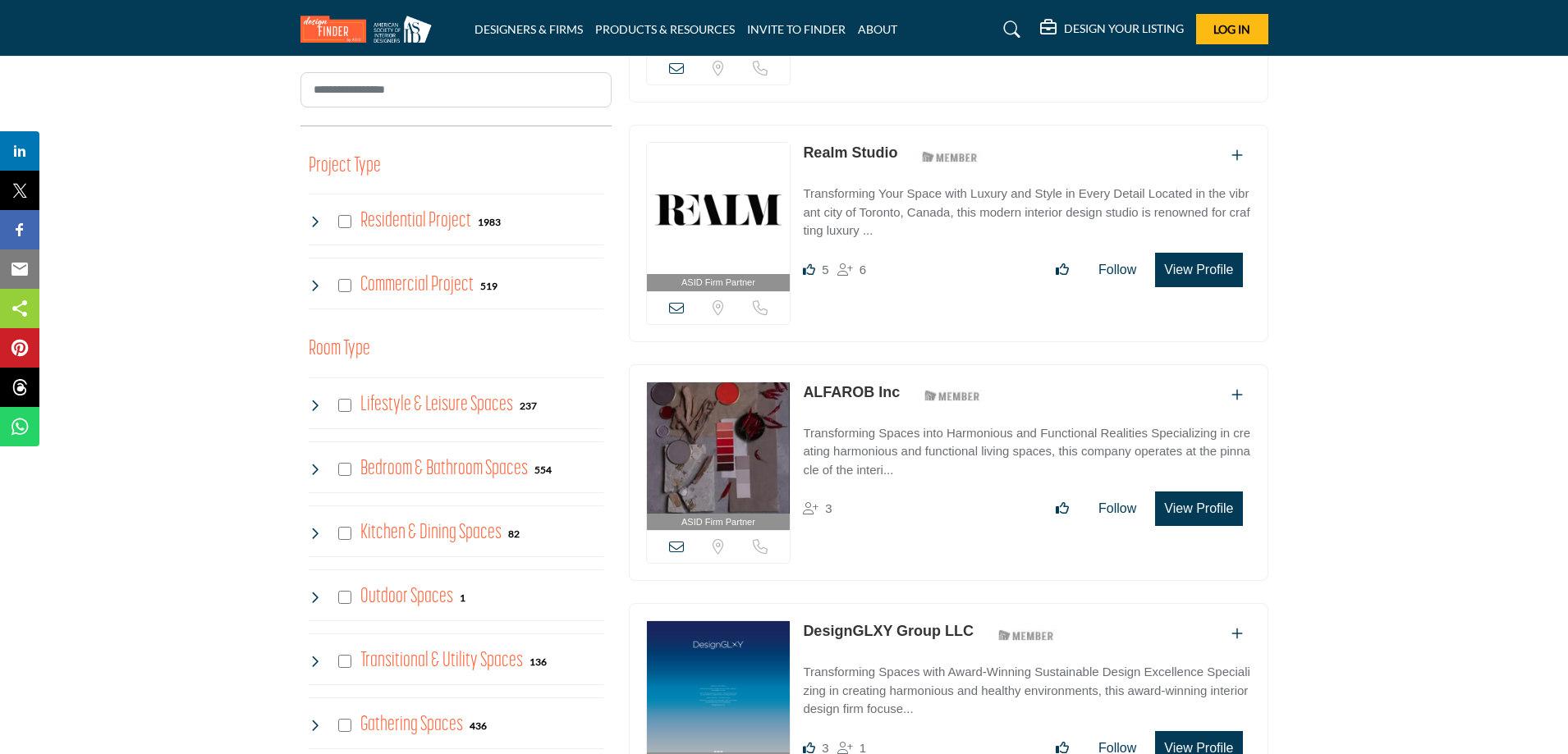 click on "View Profile" at bounding box center (1199, 270) 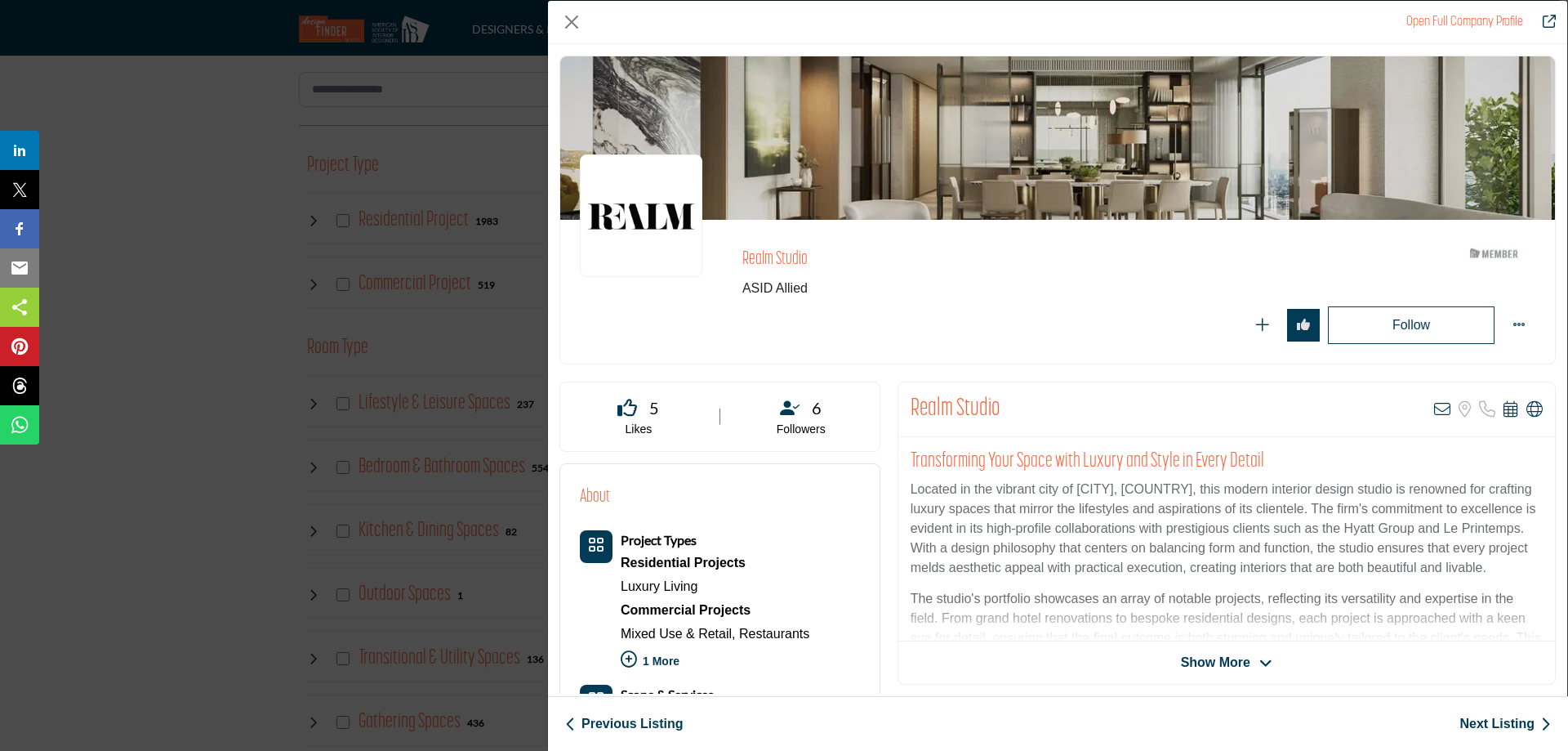scroll, scrollTop: 82, scrollLeft: 0, axis: vertical 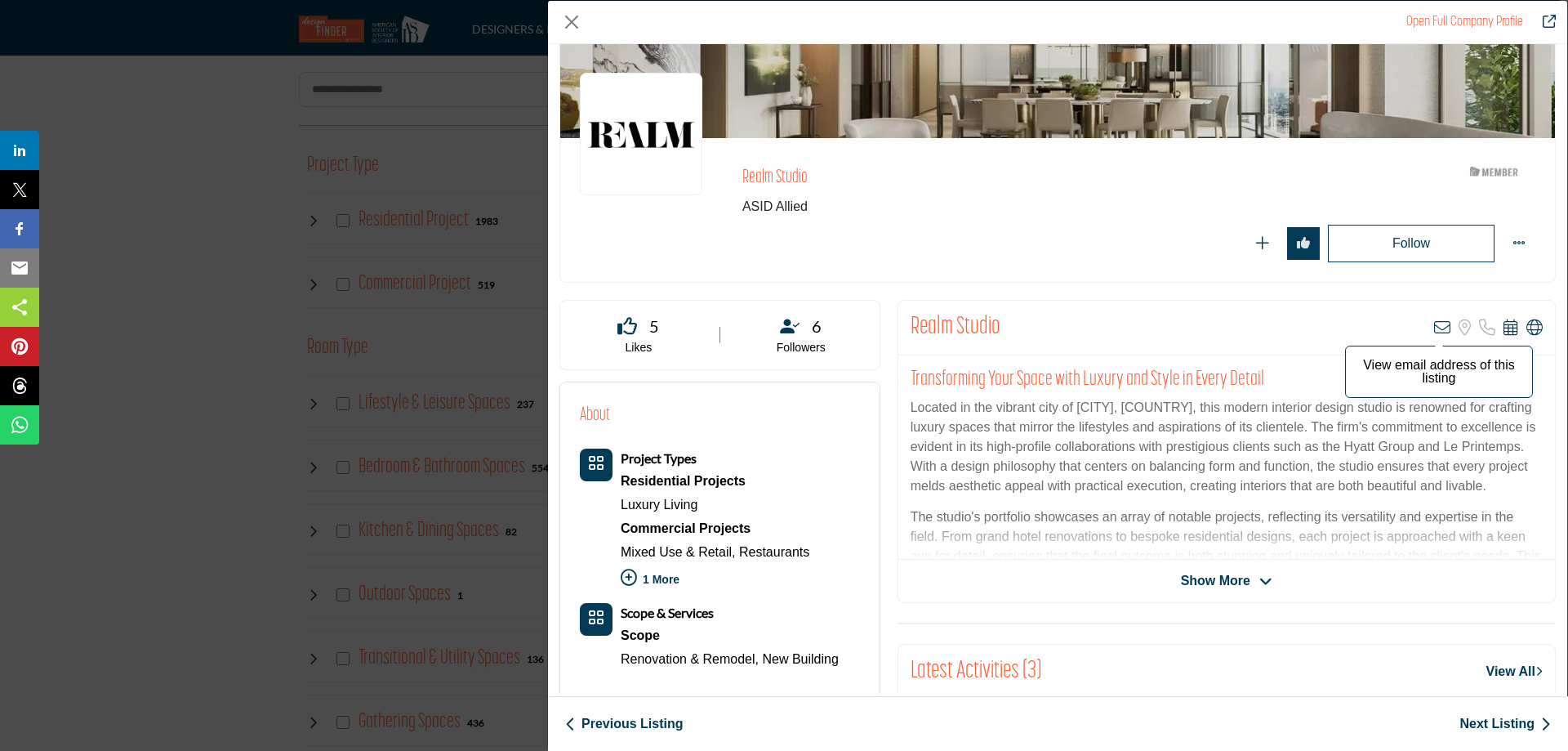 click at bounding box center [1442, 328] 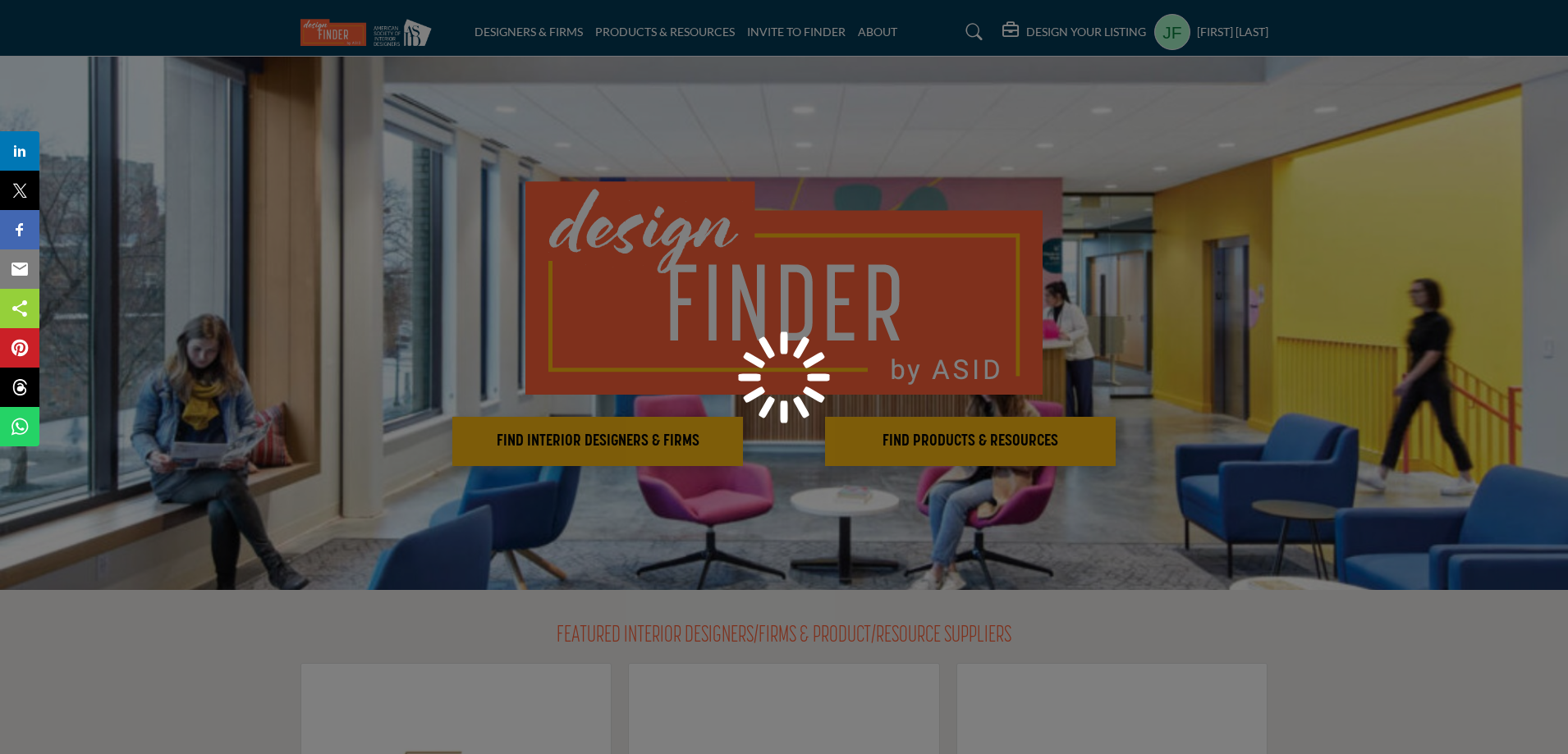 scroll, scrollTop: 0, scrollLeft: 0, axis: both 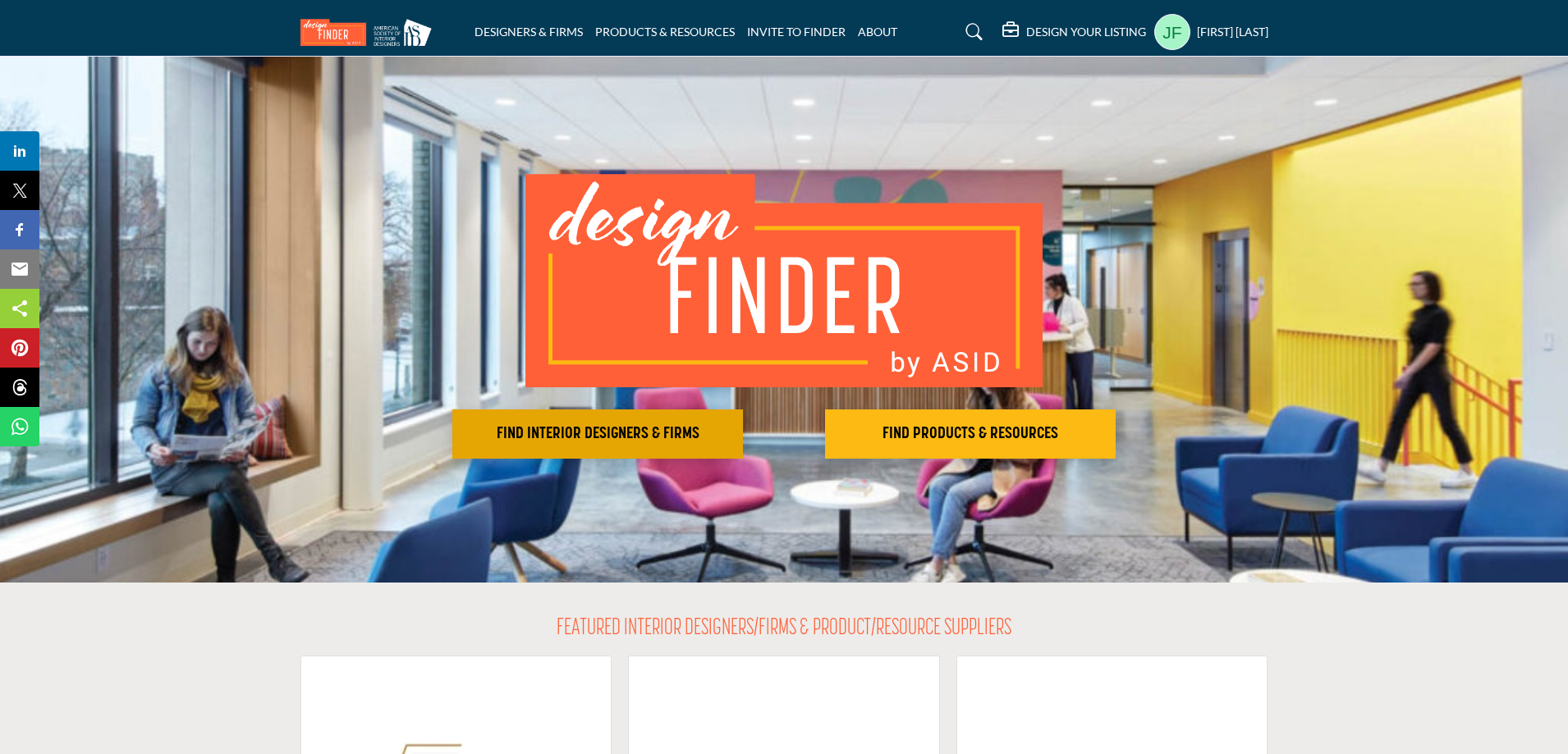 click on "FIND INTERIOR DESIGNERS & FIRMS" at bounding box center [598, 434] 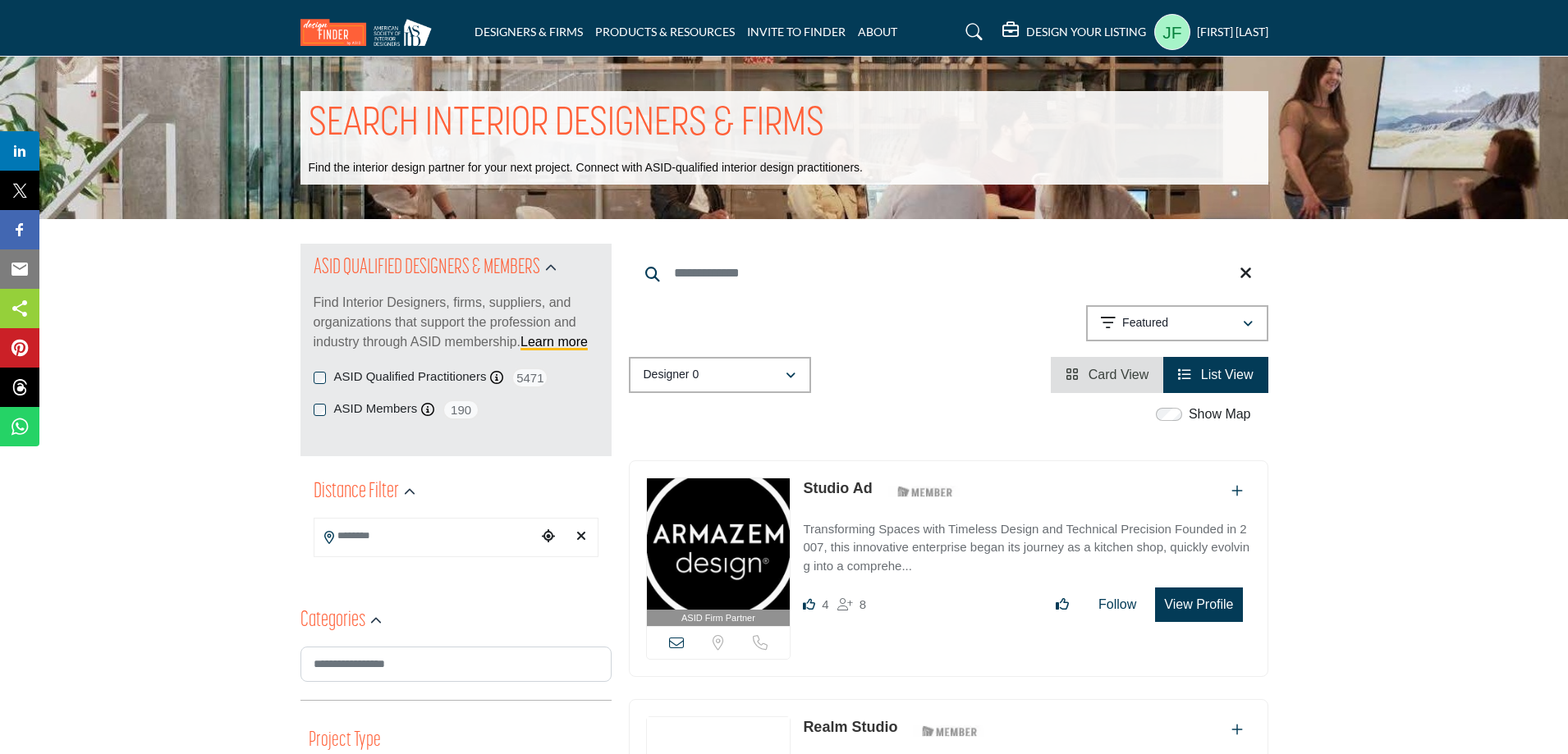 scroll, scrollTop: 0, scrollLeft: 0, axis: both 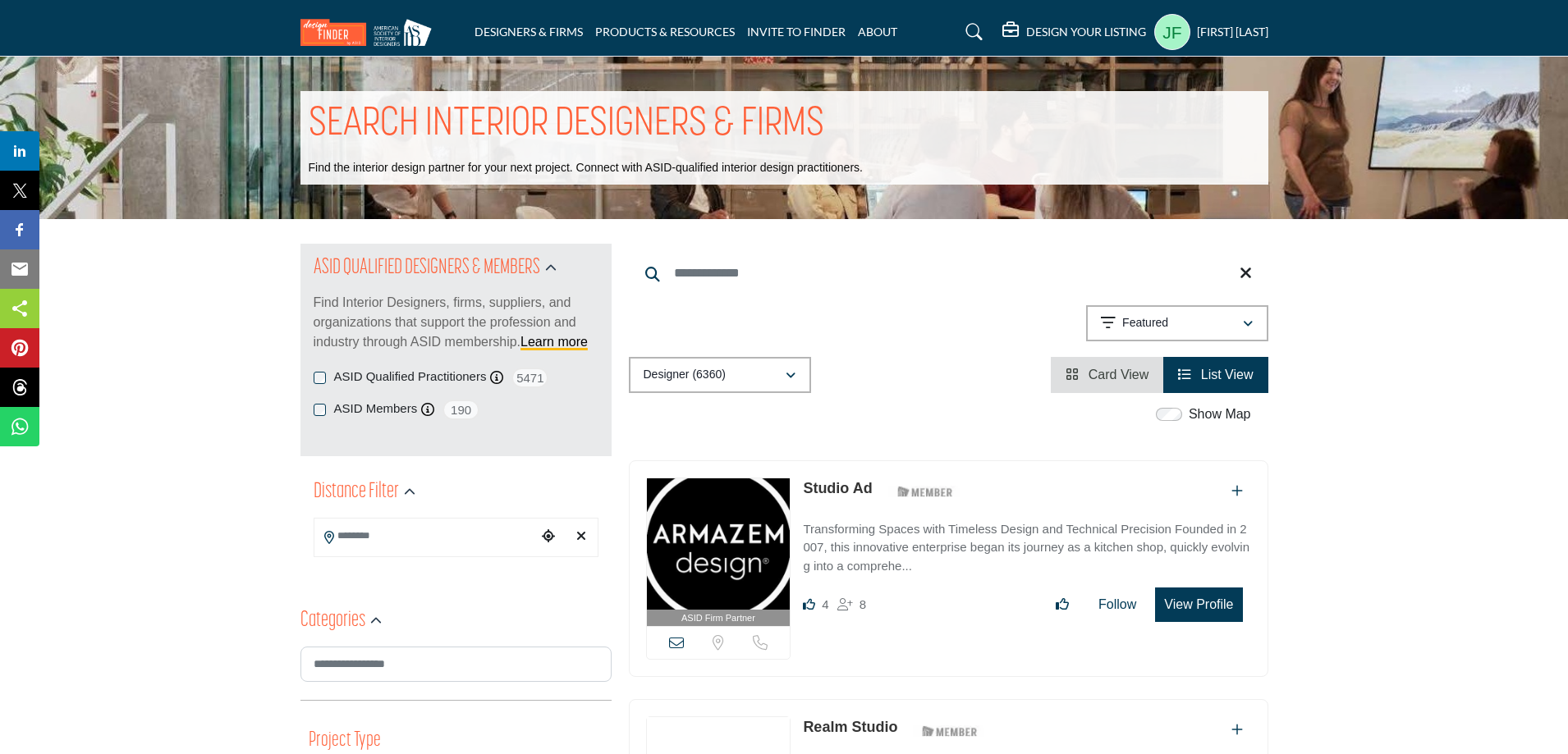 drag, startPoint x: 1186, startPoint y: 594, endPoint x: 1181, endPoint y: 610, distance: 16.763055 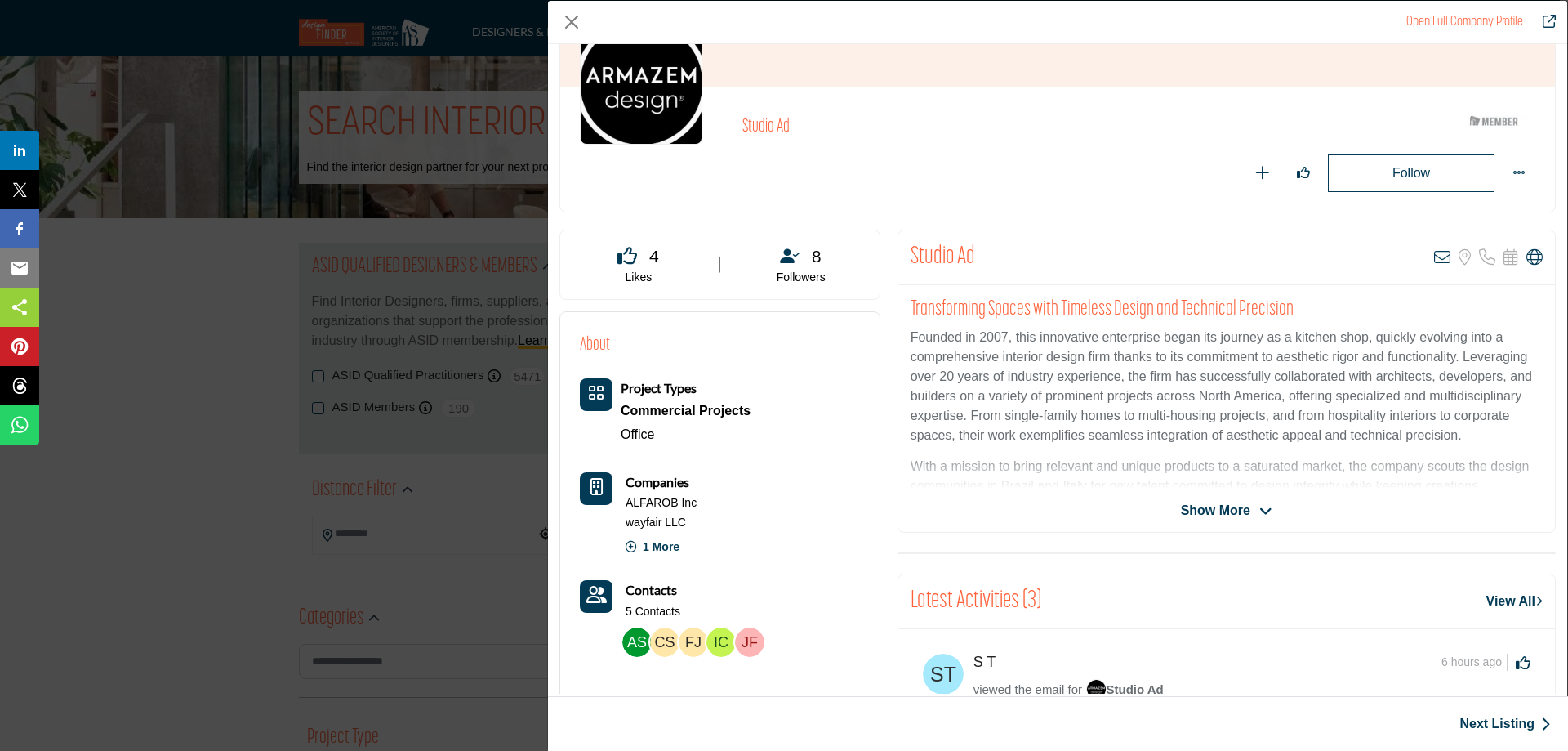 scroll, scrollTop: 82, scrollLeft: 0, axis: vertical 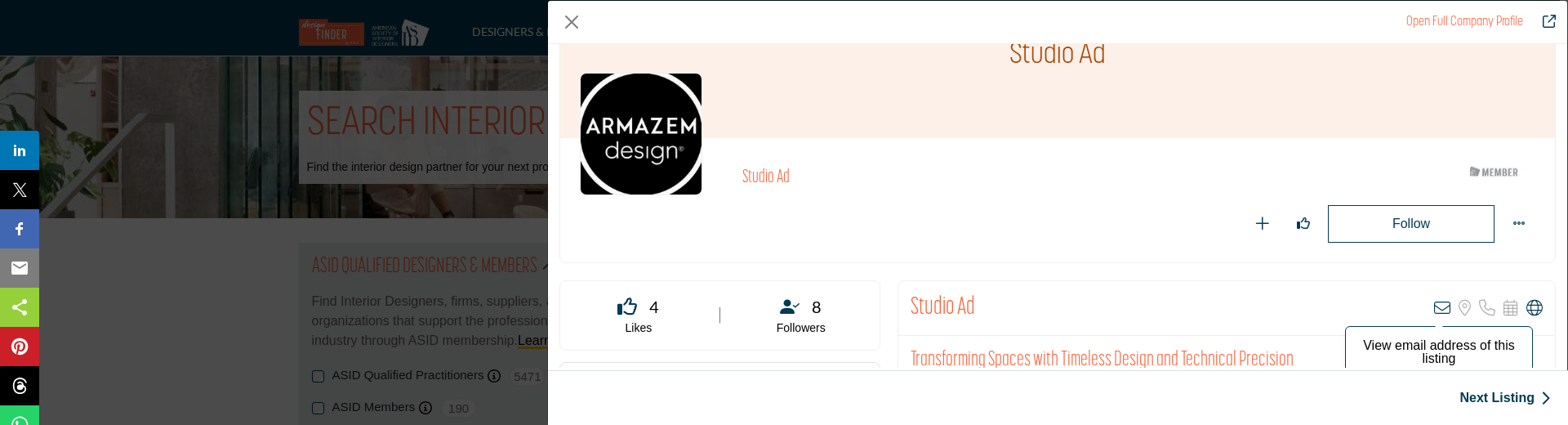 click at bounding box center (1442, 308) 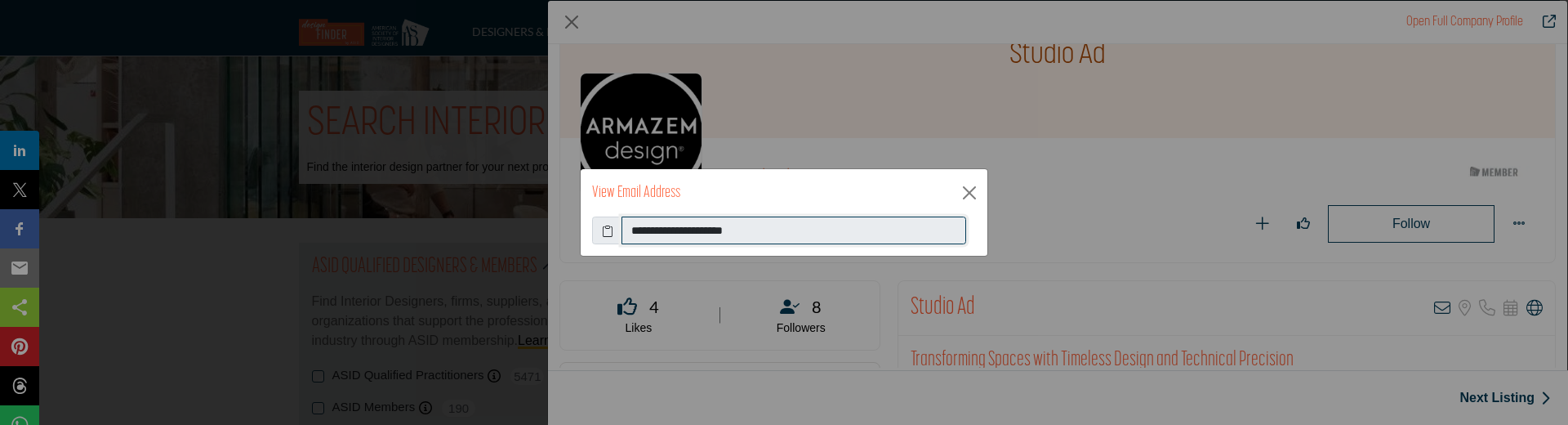 click on "**********" at bounding box center (794, 230) 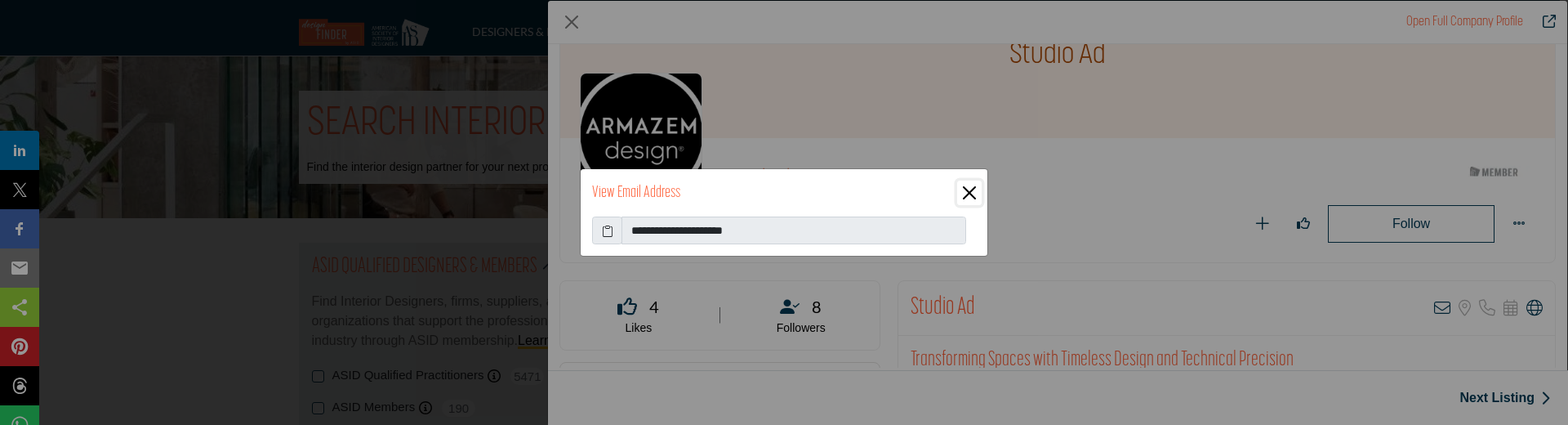 click at bounding box center [969, 193] 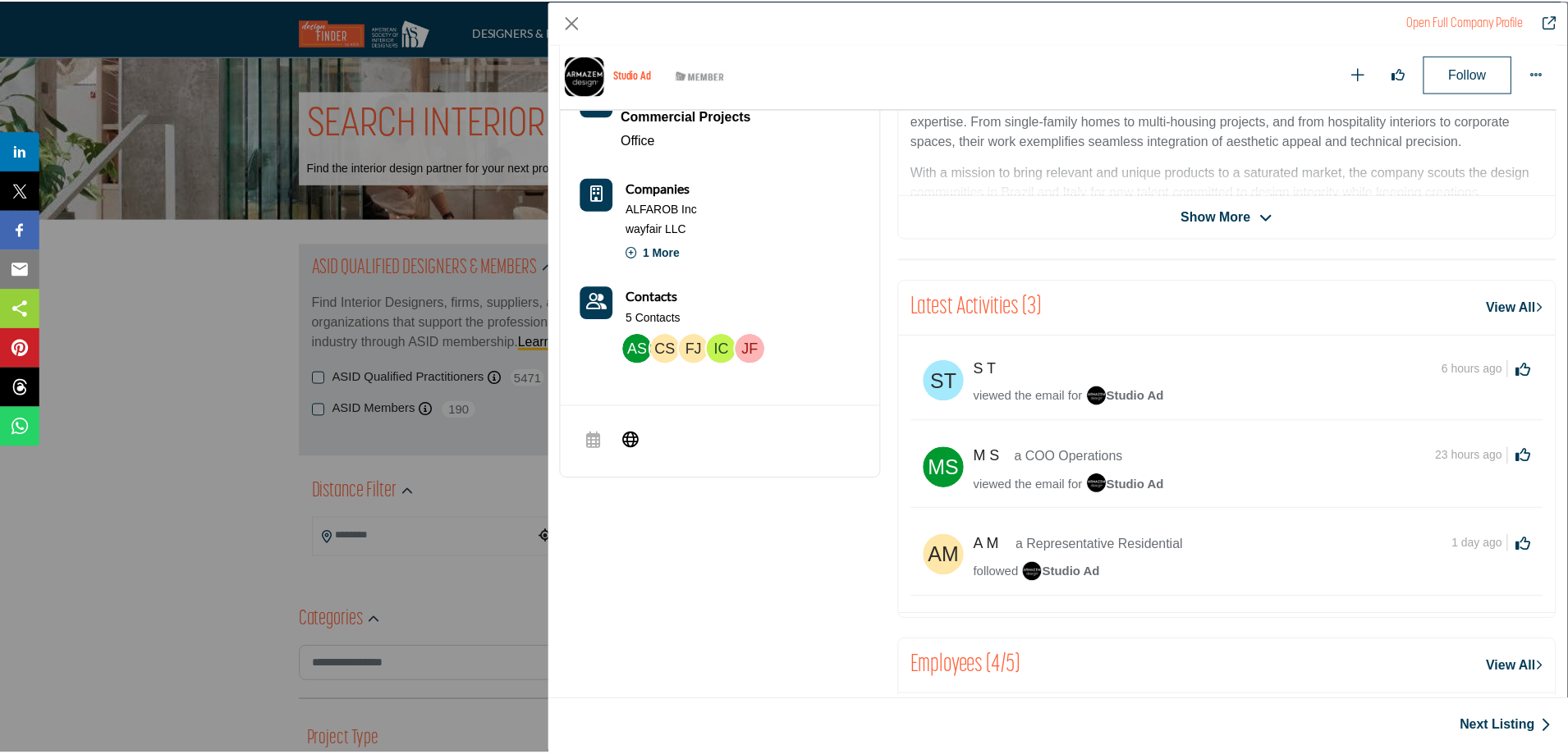 scroll, scrollTop: 477, scrollLeft: 0, axis: vertical 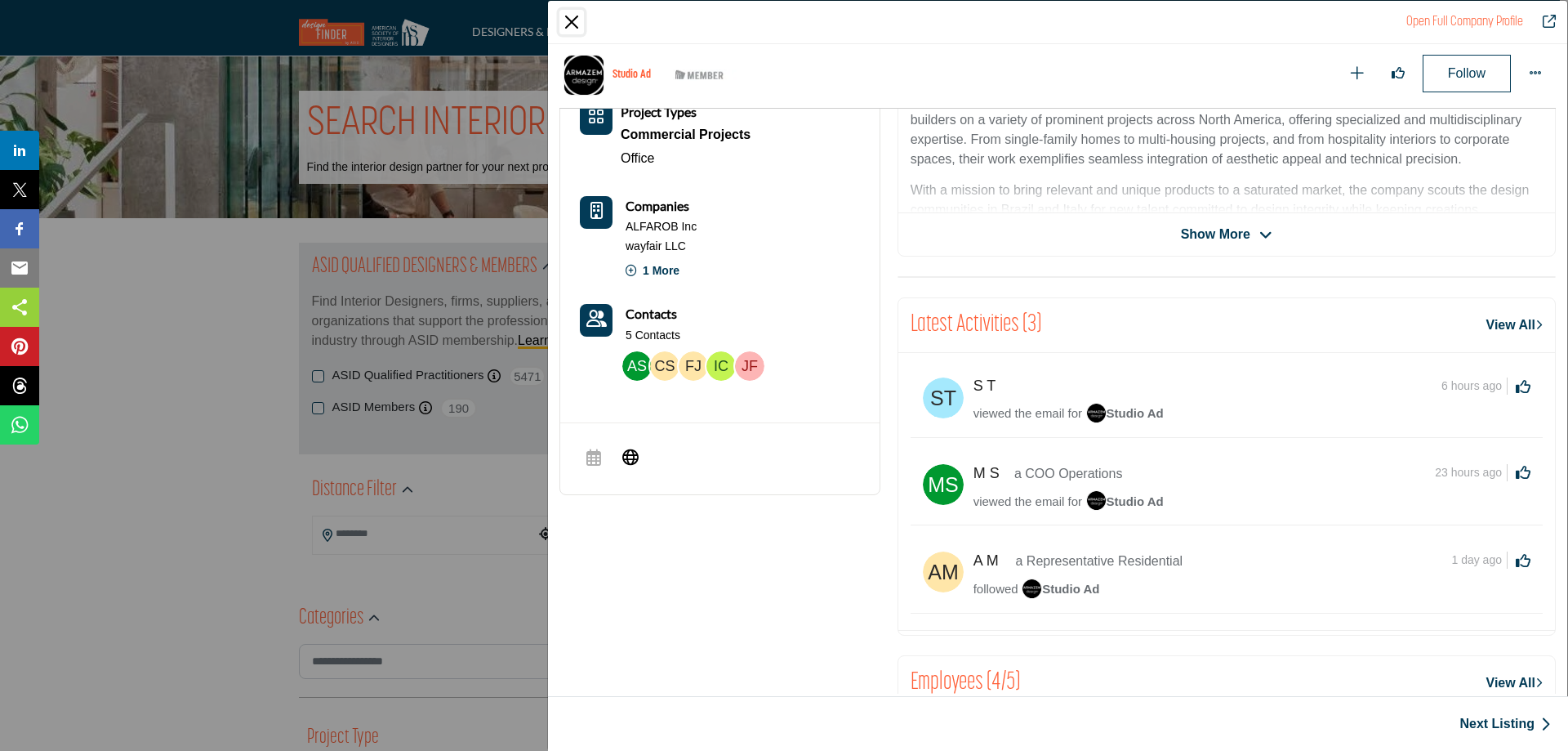 click at bounding box center (572, 22) 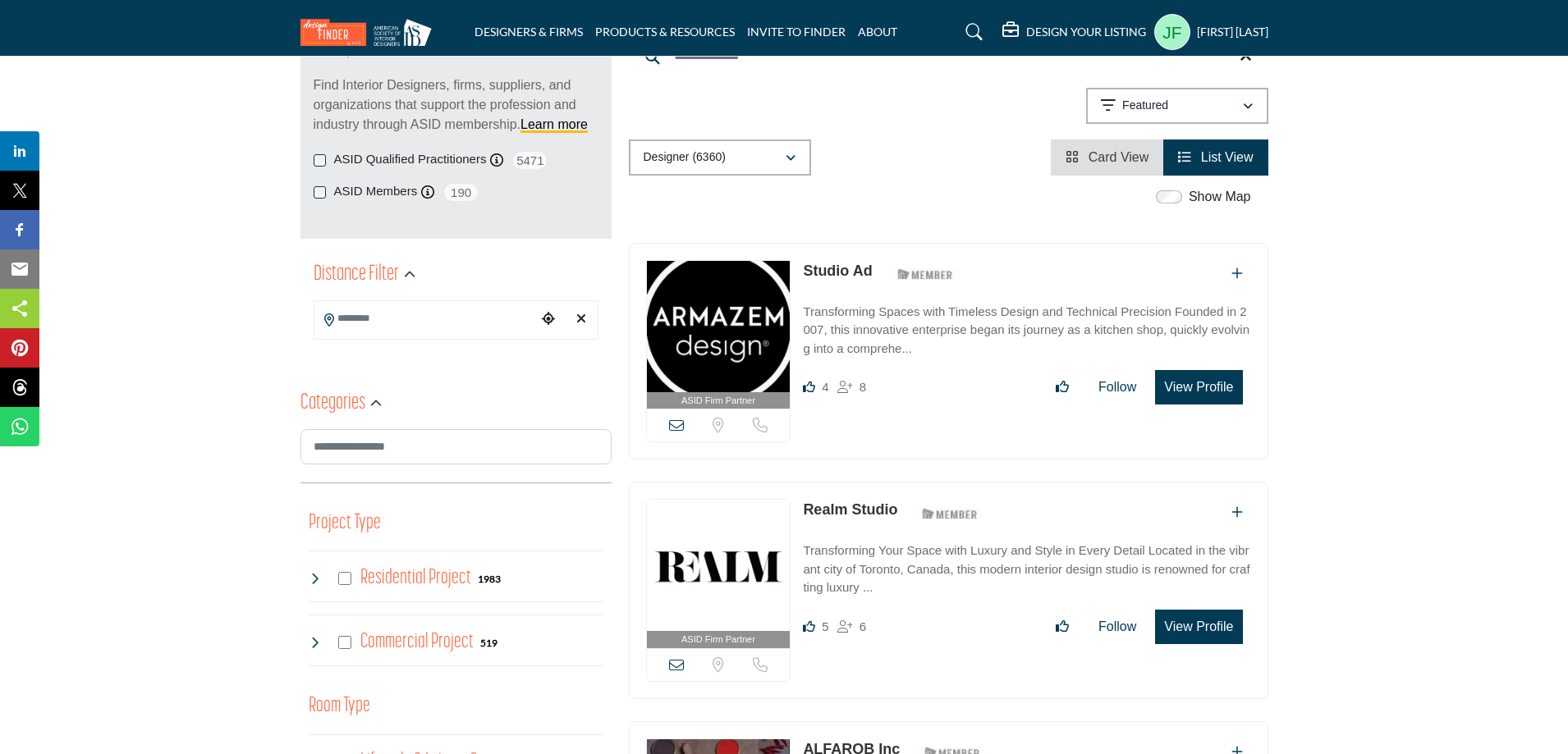 scroll, scrollTop: 246, scrollLeft: 0, axis: vertical 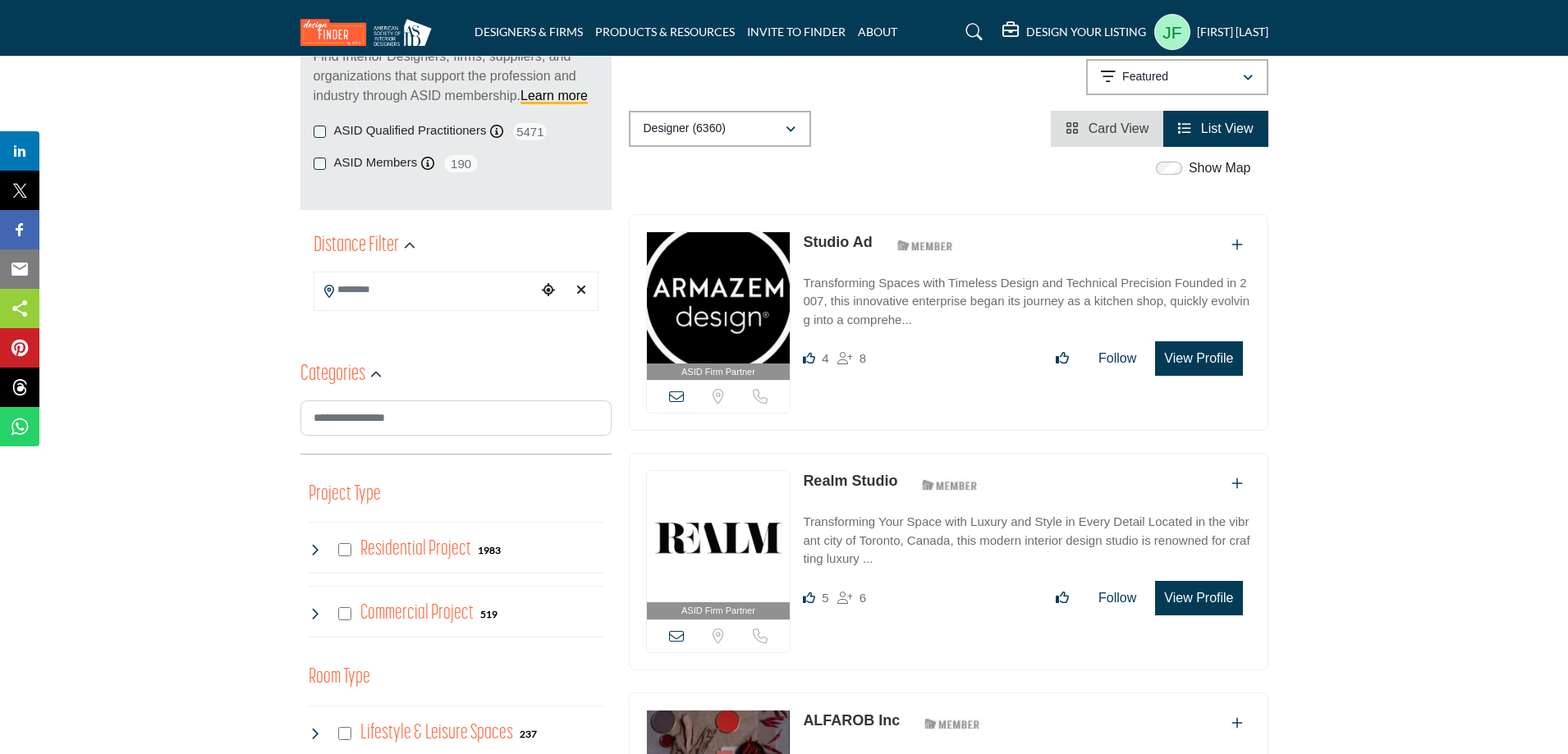 click at bounding box center (676, 636) 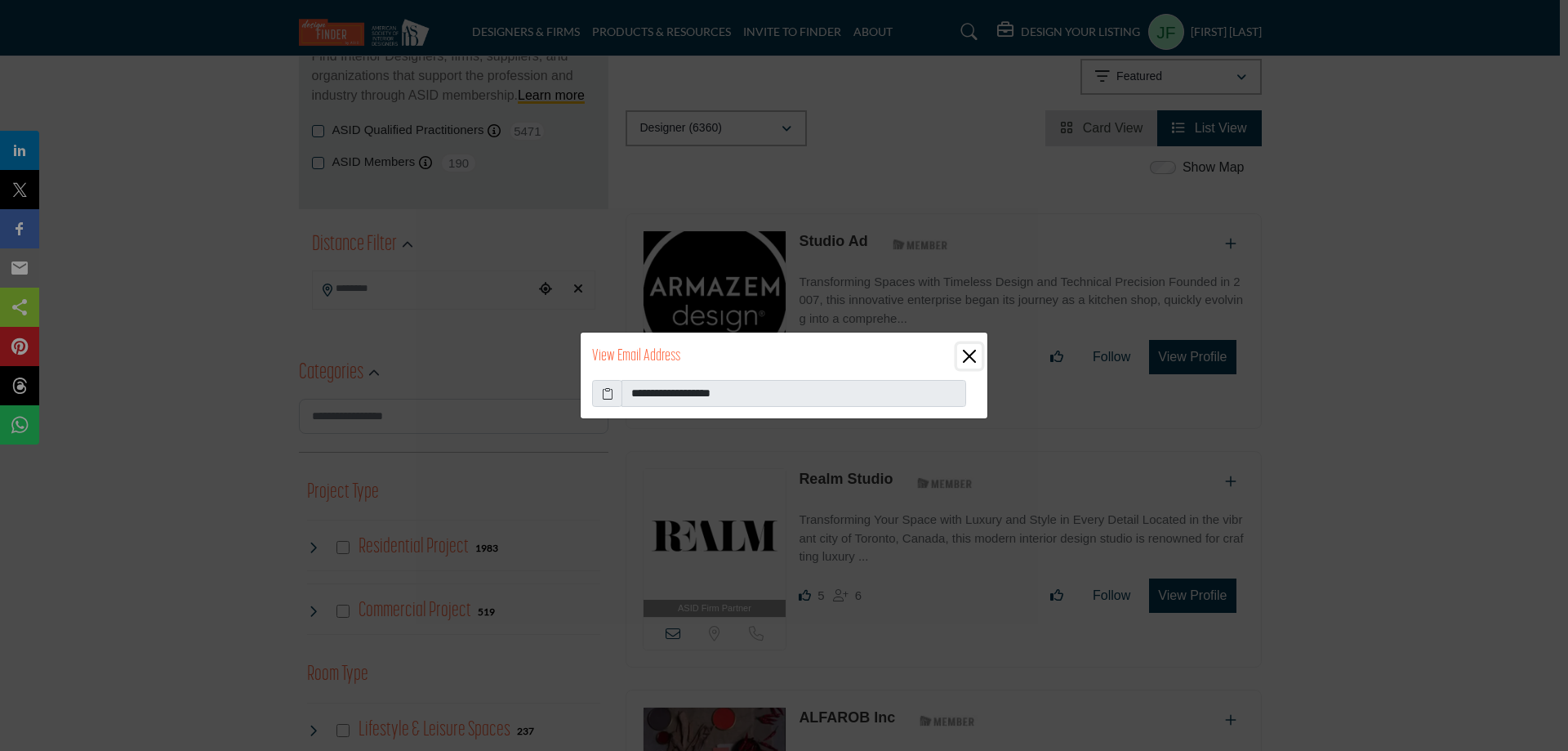 click at bounding box center [969, 356] 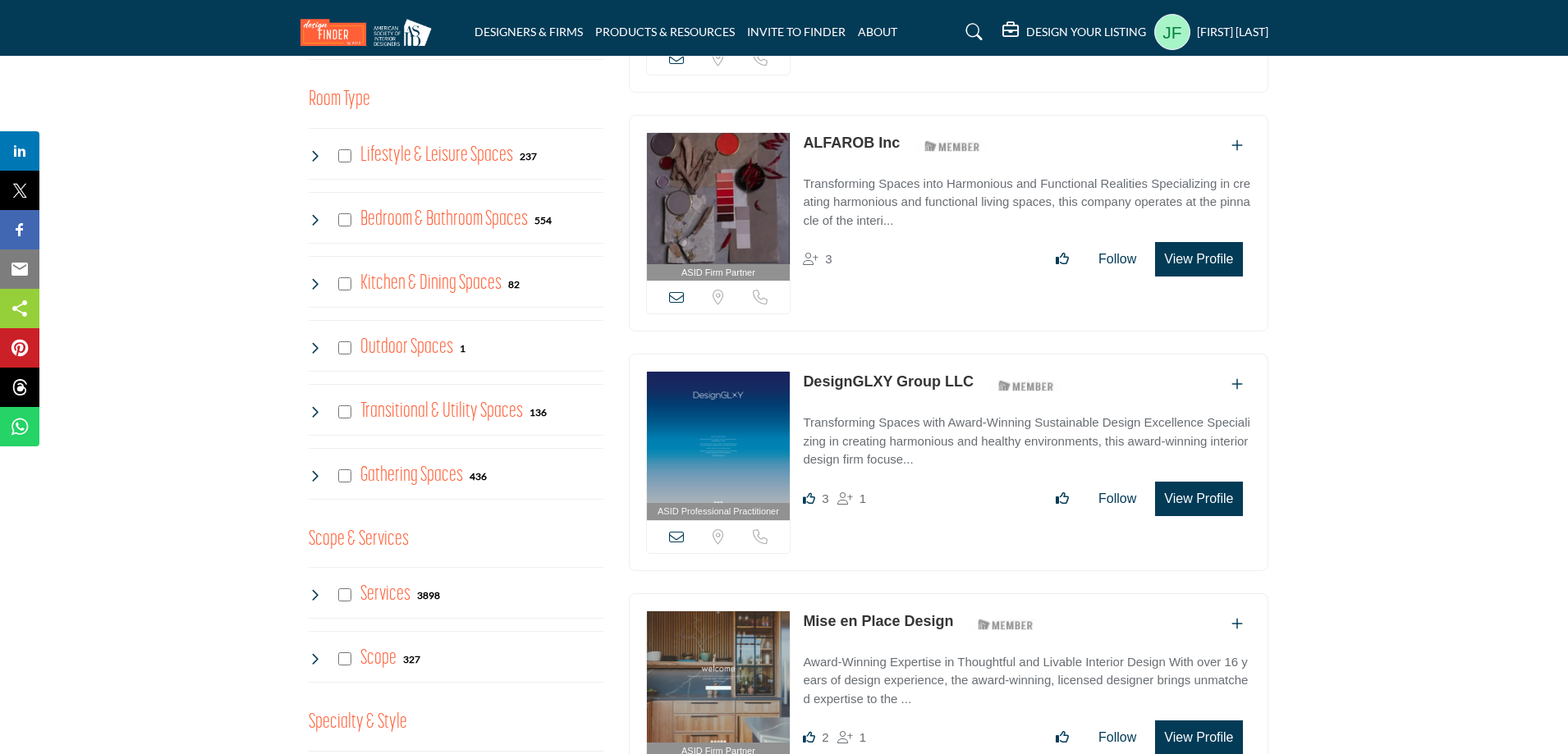 scroll, scrollTop: 820, scrollLeft: 0, axis: vertical 